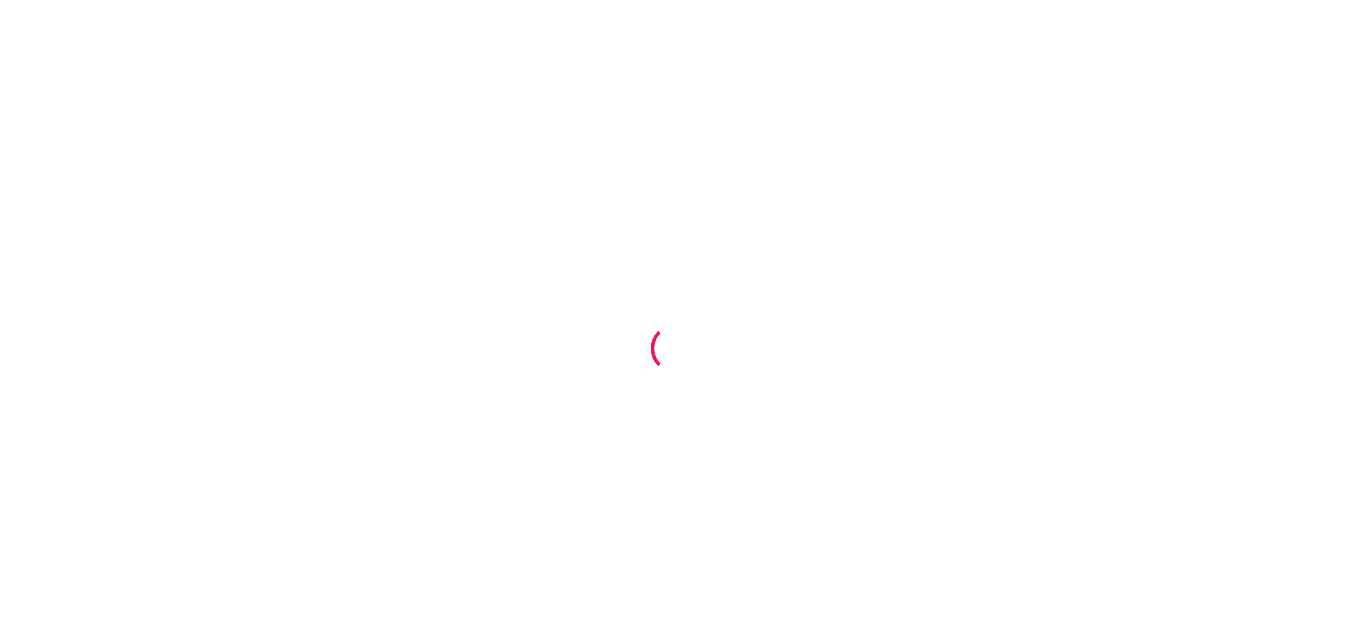 scroll, scrollTop: 0, scrollLeft: 0, axis: both 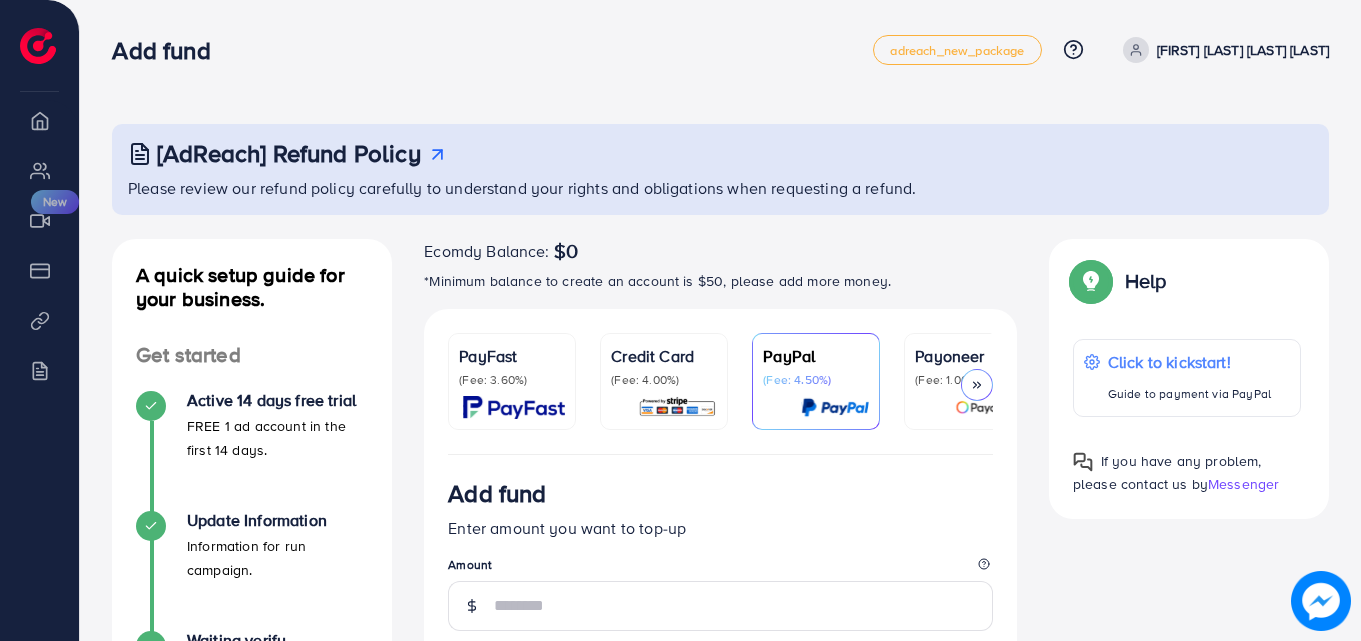click on "PayFast   (Fee: 3.60%)" at bounding box center [512, 381] 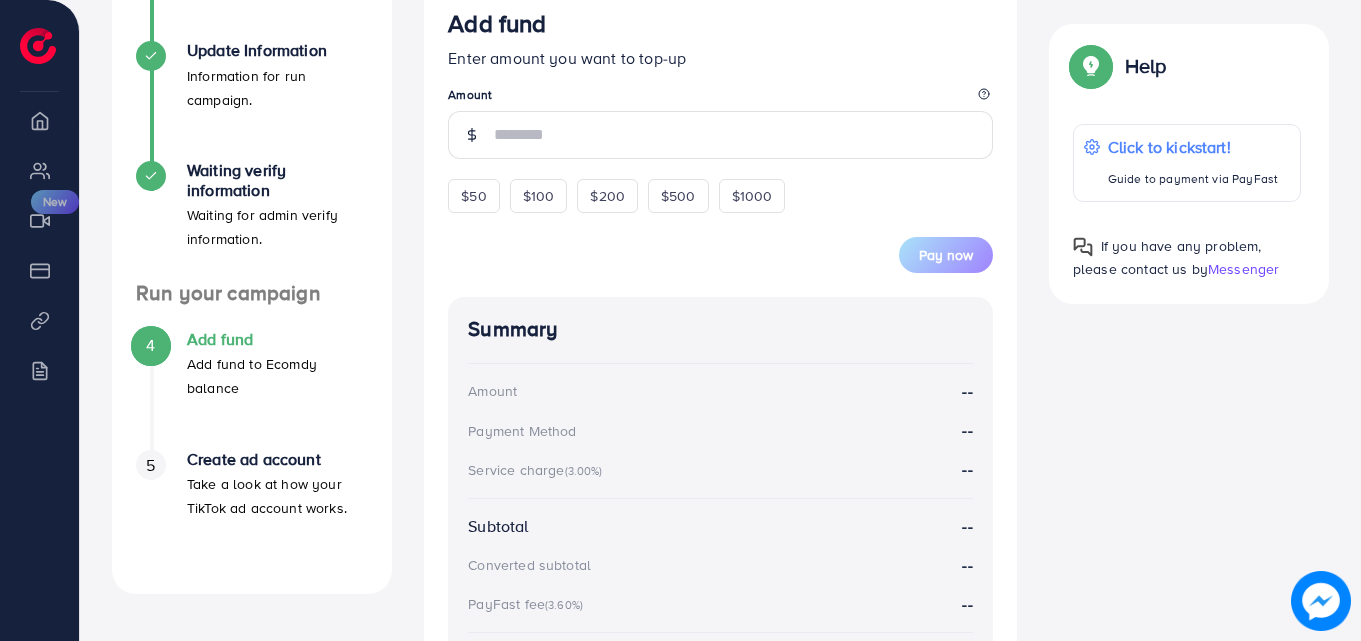 scroll, scrollTop: 468, scrollLeft: 0, axis: vertical 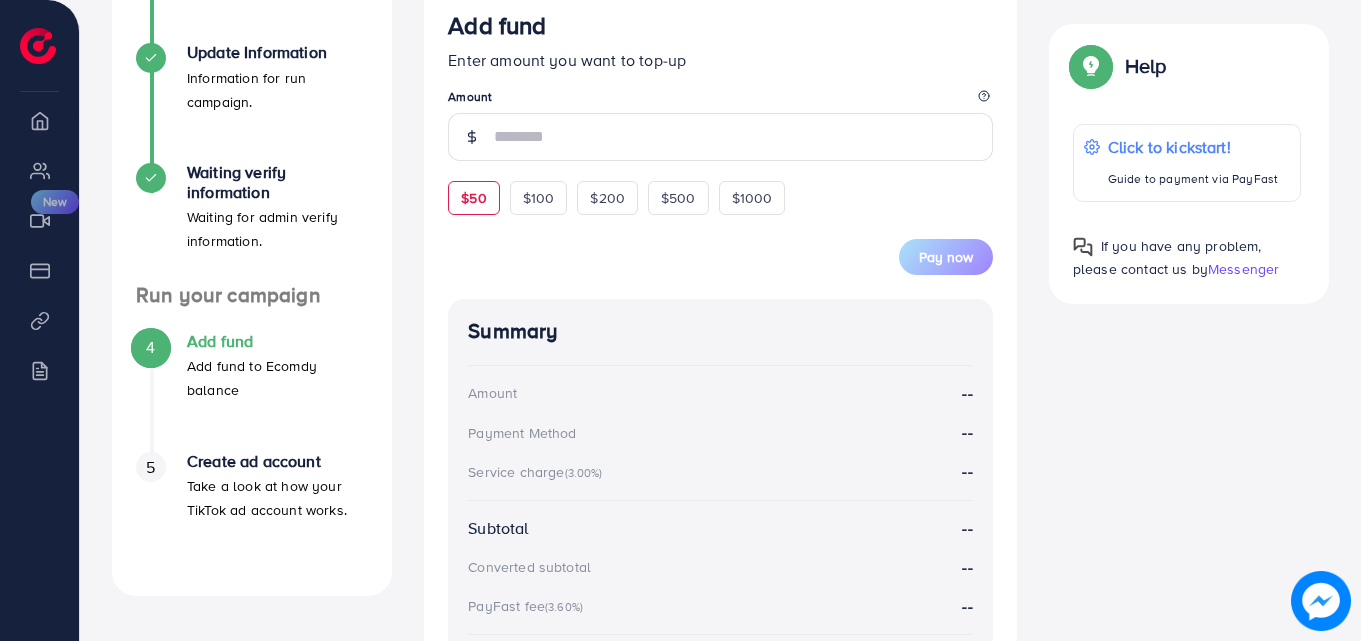 click on "$50" at bounding box center (473, 198) 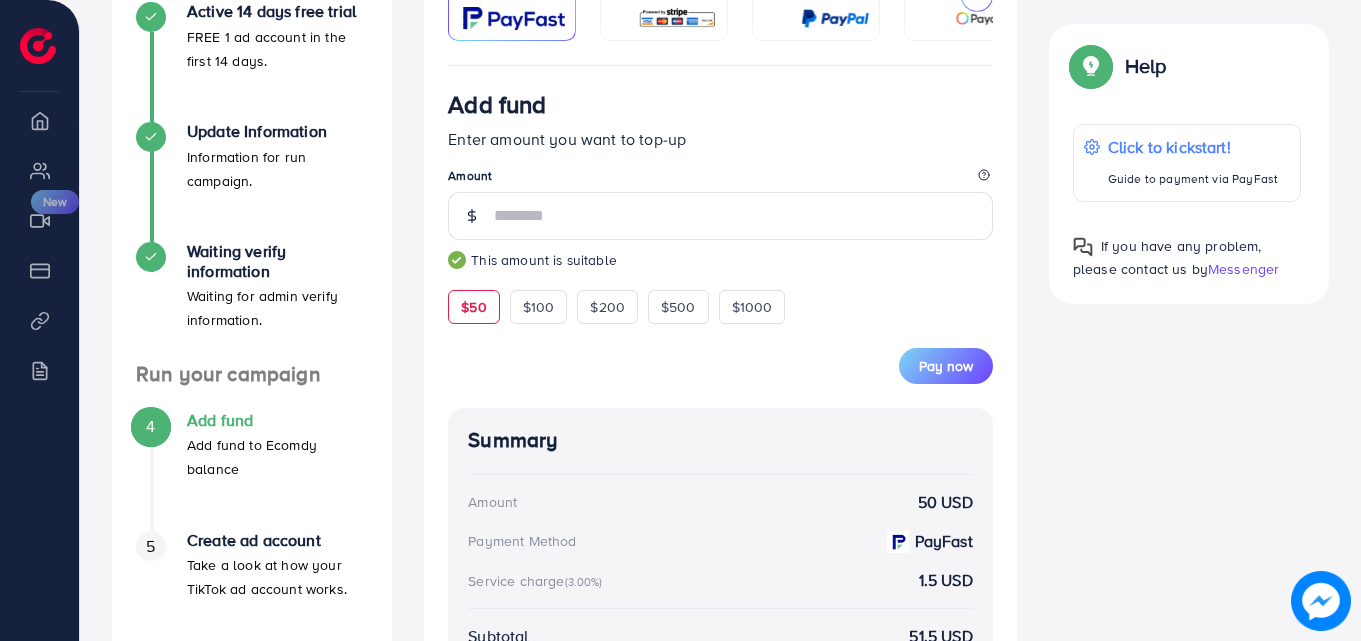 scroll, scrollTop: 390, scrollLeft: 0, axis: vertical 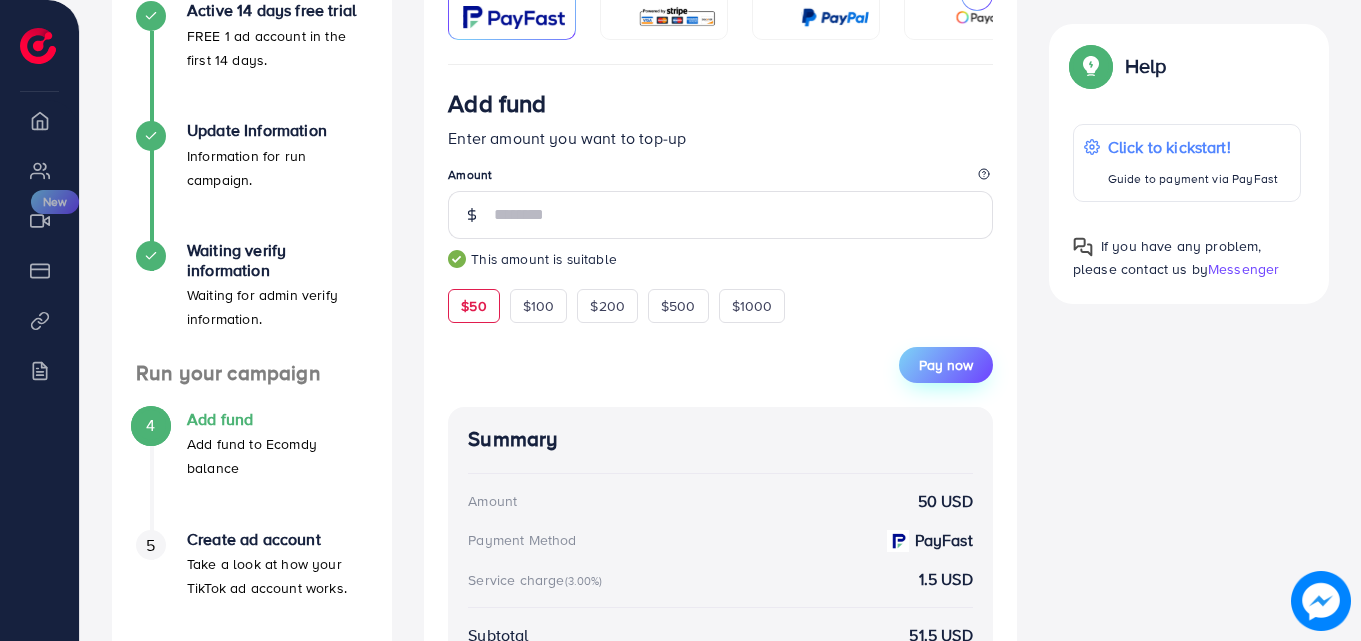 click on "Pay now" at bounding box center [946, 365] 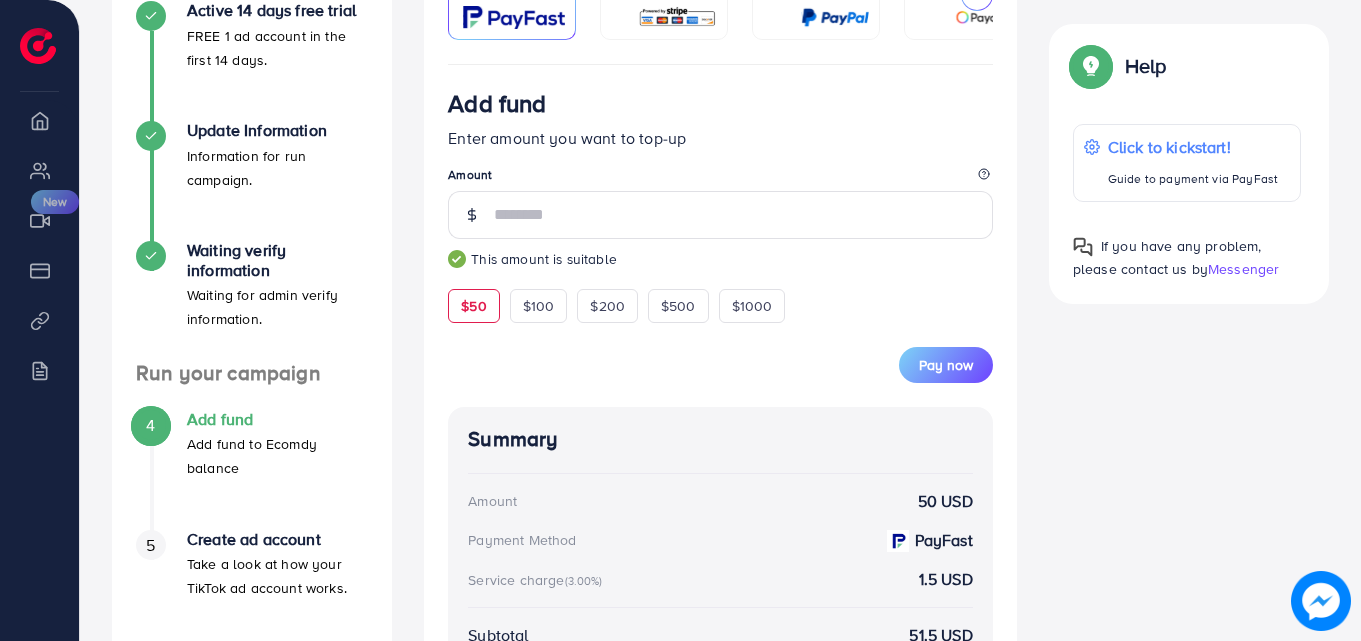 click on "$50" at bounding box center (473, 306) 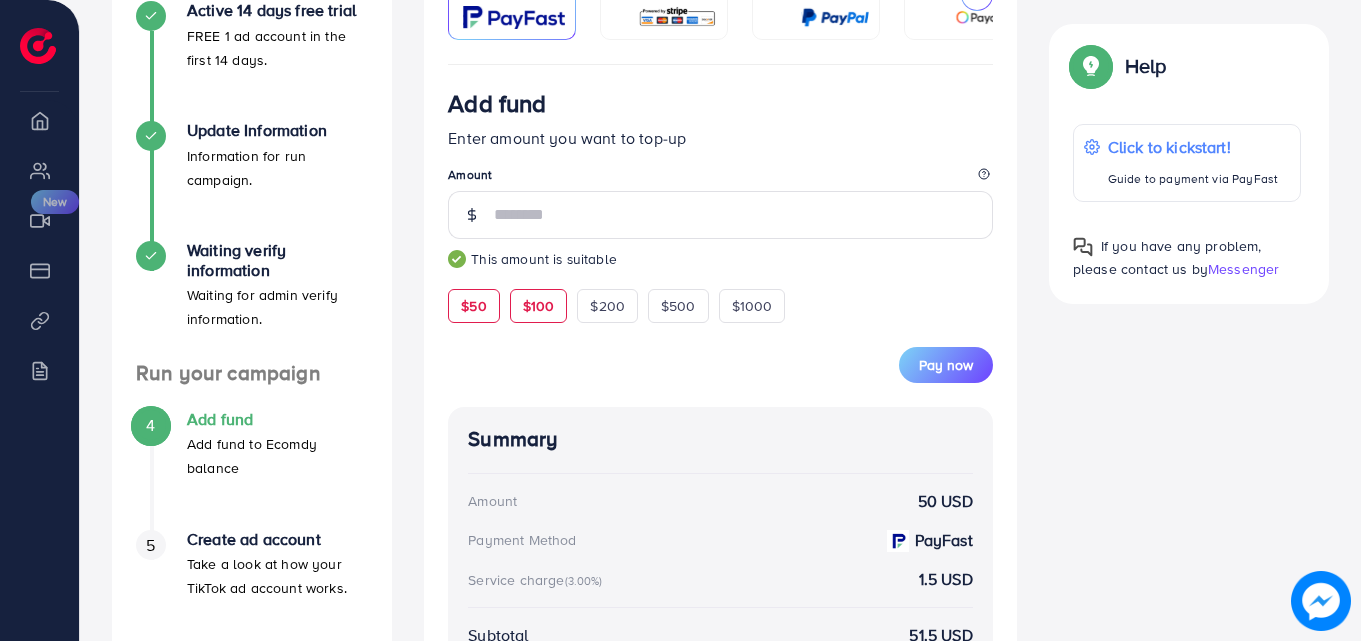 click on "$100" at bounding box center (539, 306) 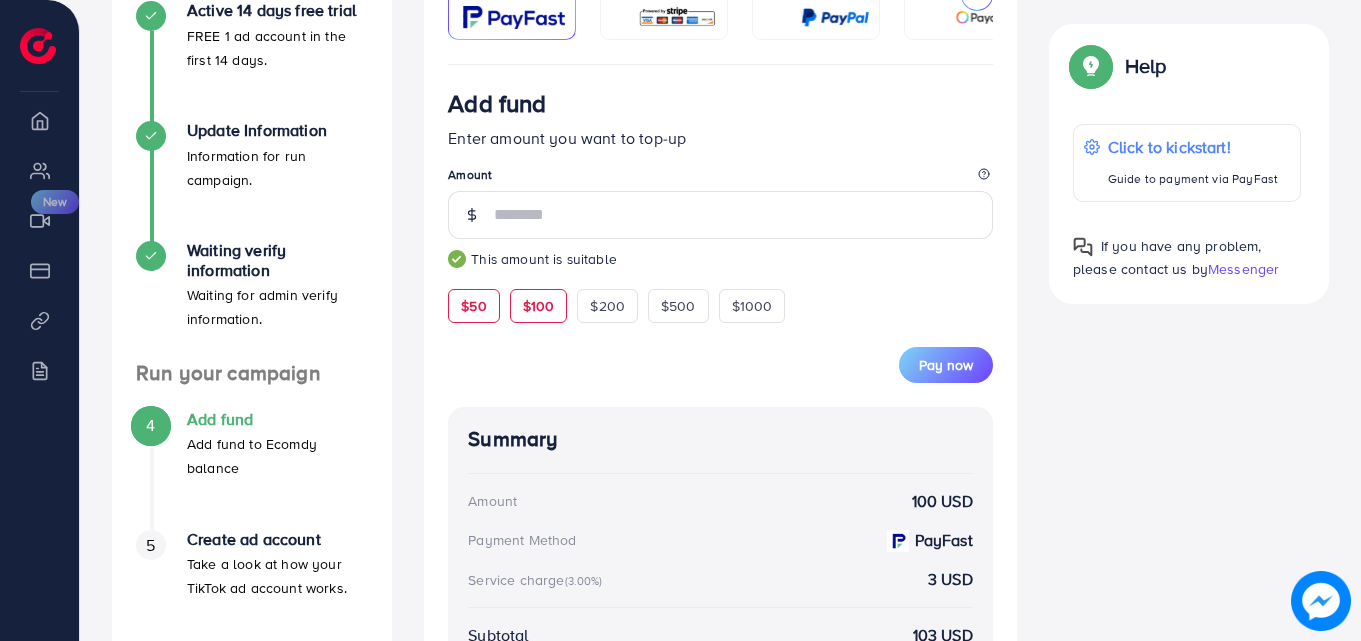 click on "$50" at bounding box center [473, 306] 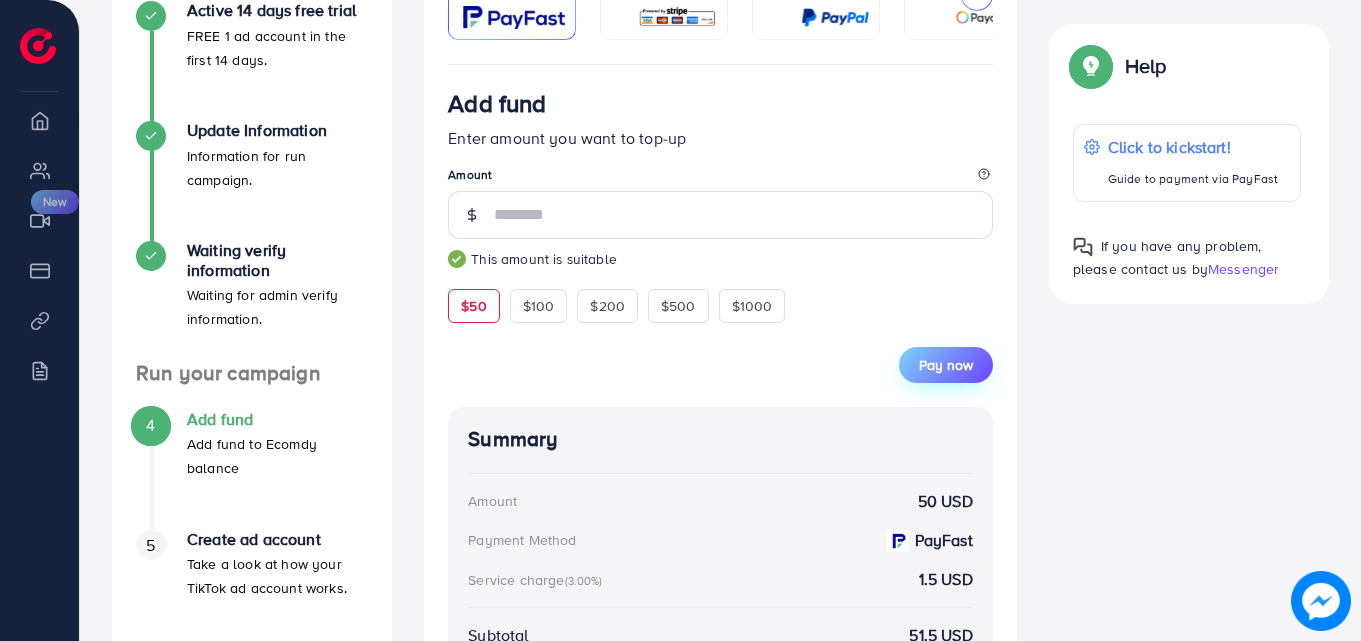 click on "Pay now" at bounding box center (946, 365) 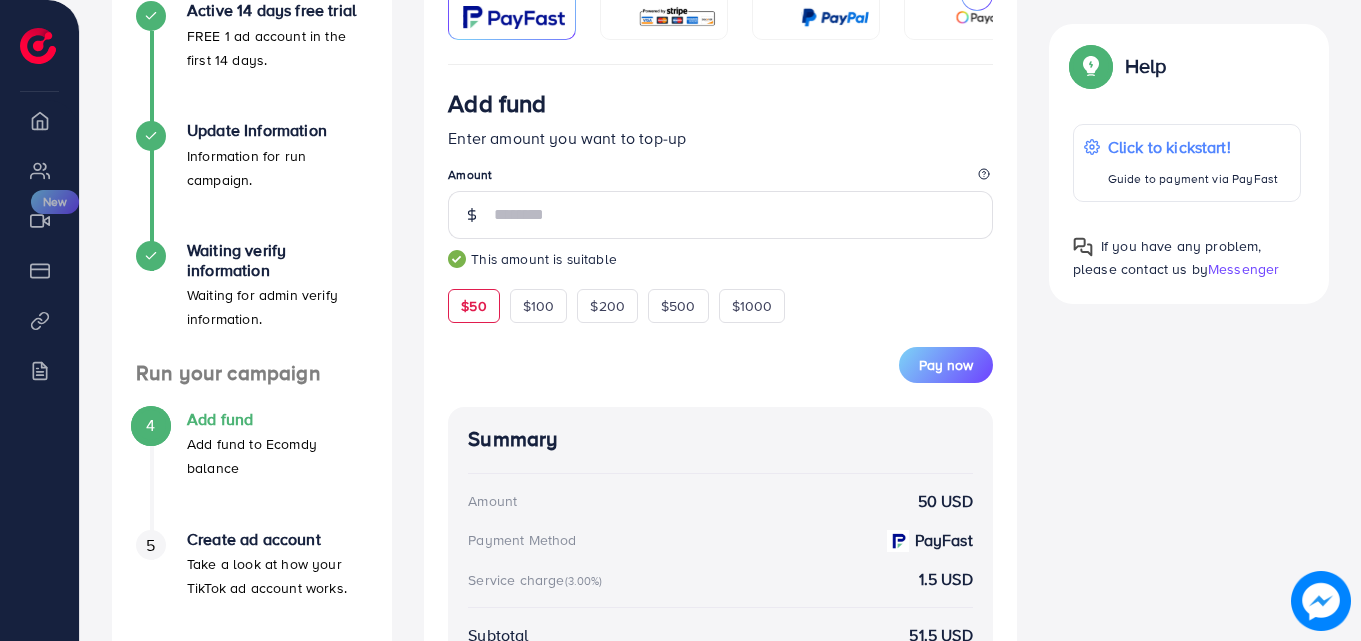 scroll, scrollTop: 0, scrollLeft: 0, axis: both 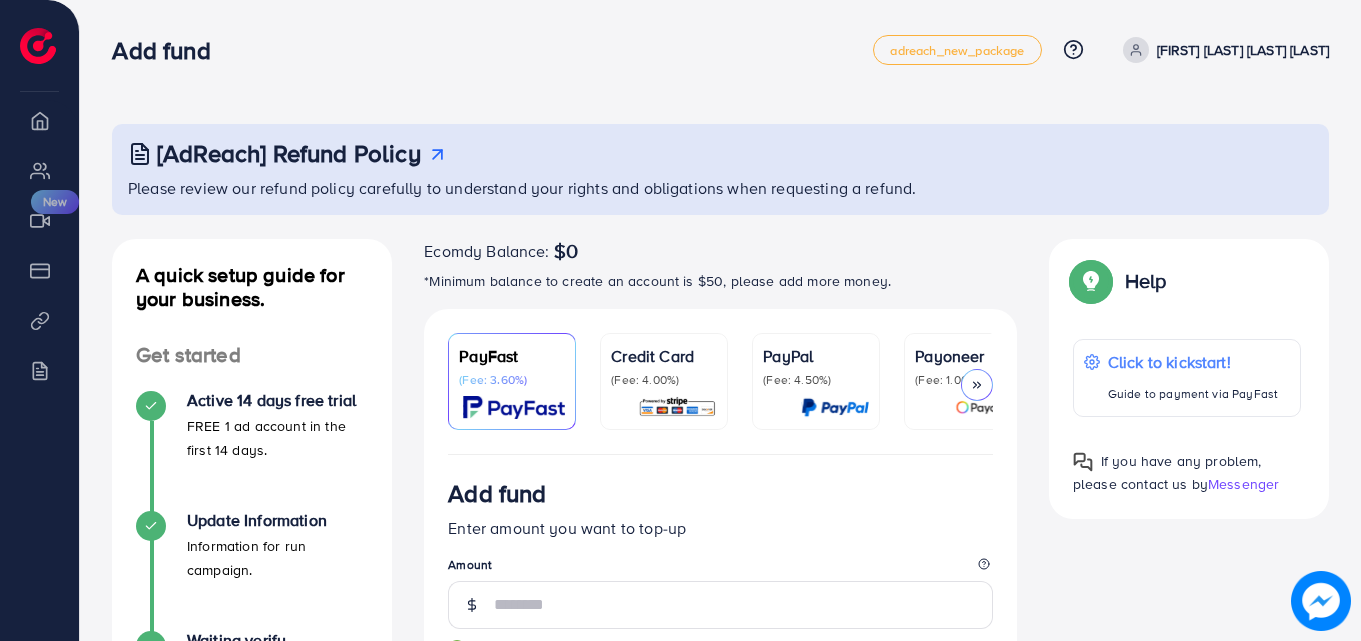 click on "PayFast   (Fee: 3.60%)" at bounding box center [512, 381] 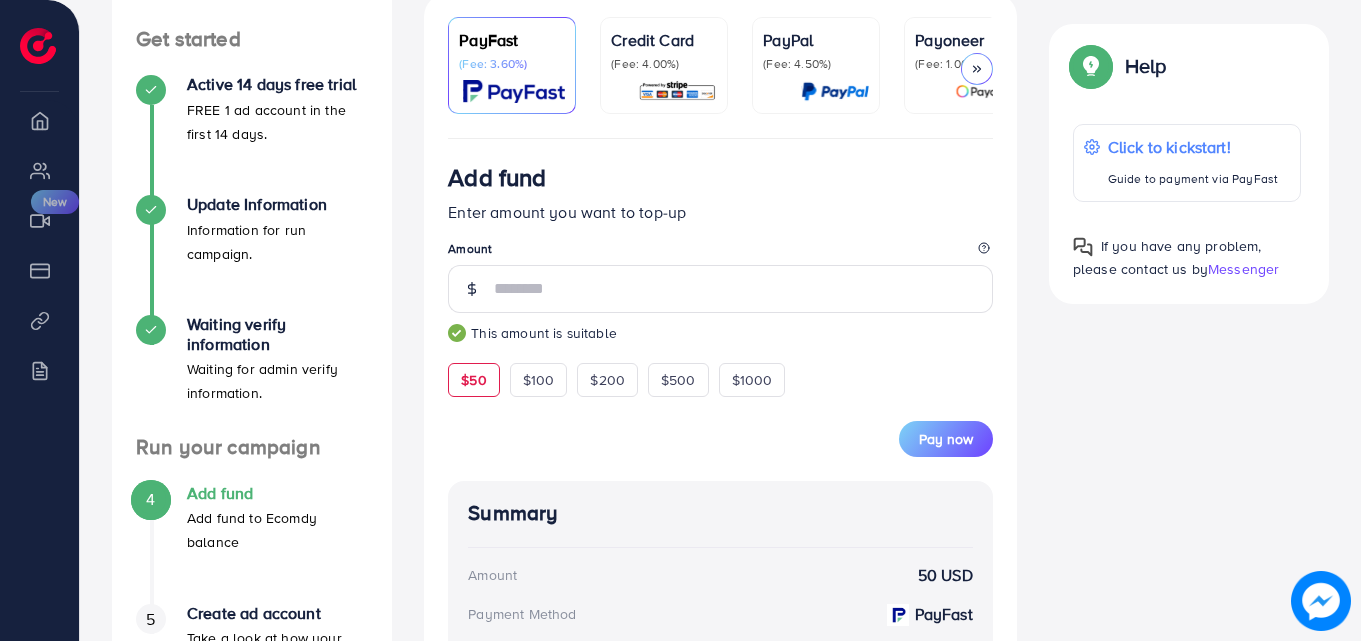 scroll, scrollTop: 239, scrollLeft: 0, axis: vertical 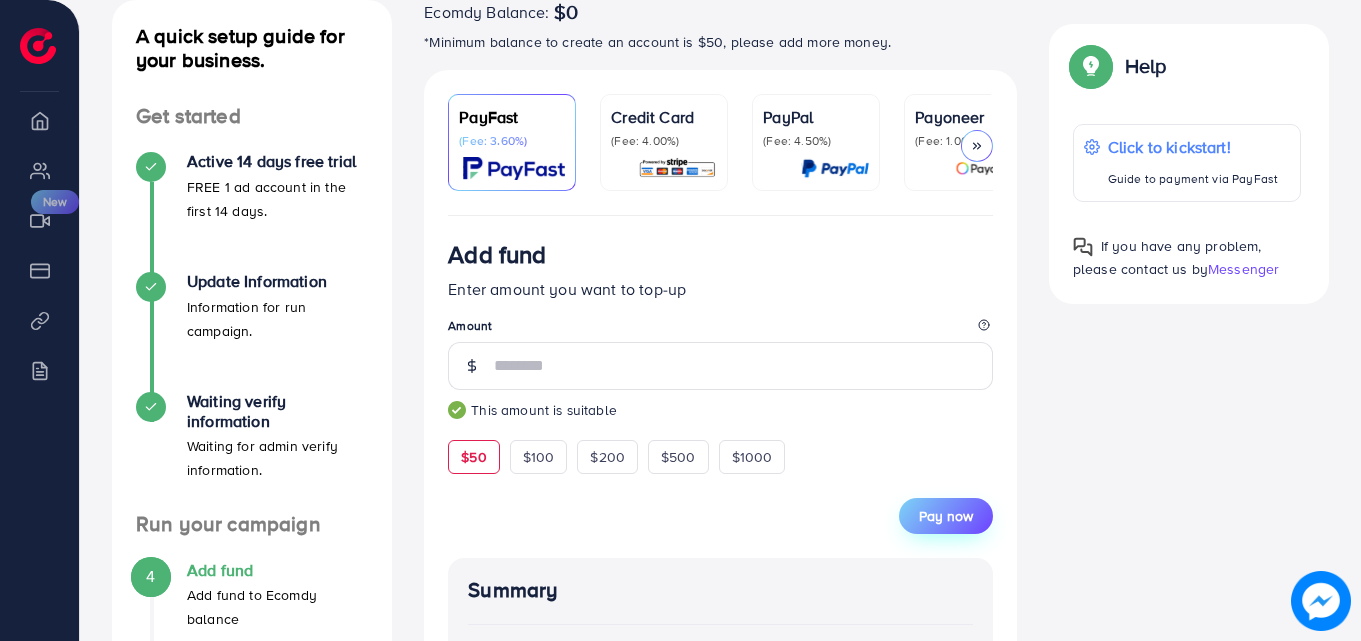 click on "Pay now" at bounding box center (946, 516) 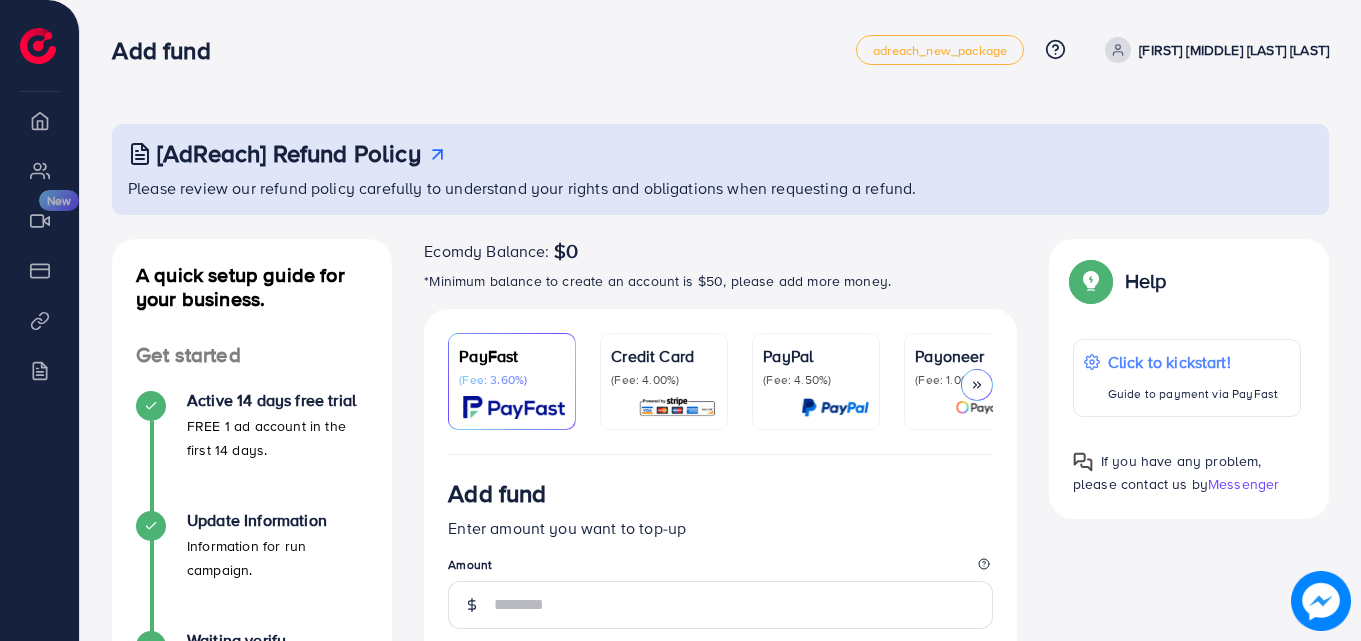 scroll, scrollTop: 298, scrollLeft: 0, axis: vertical 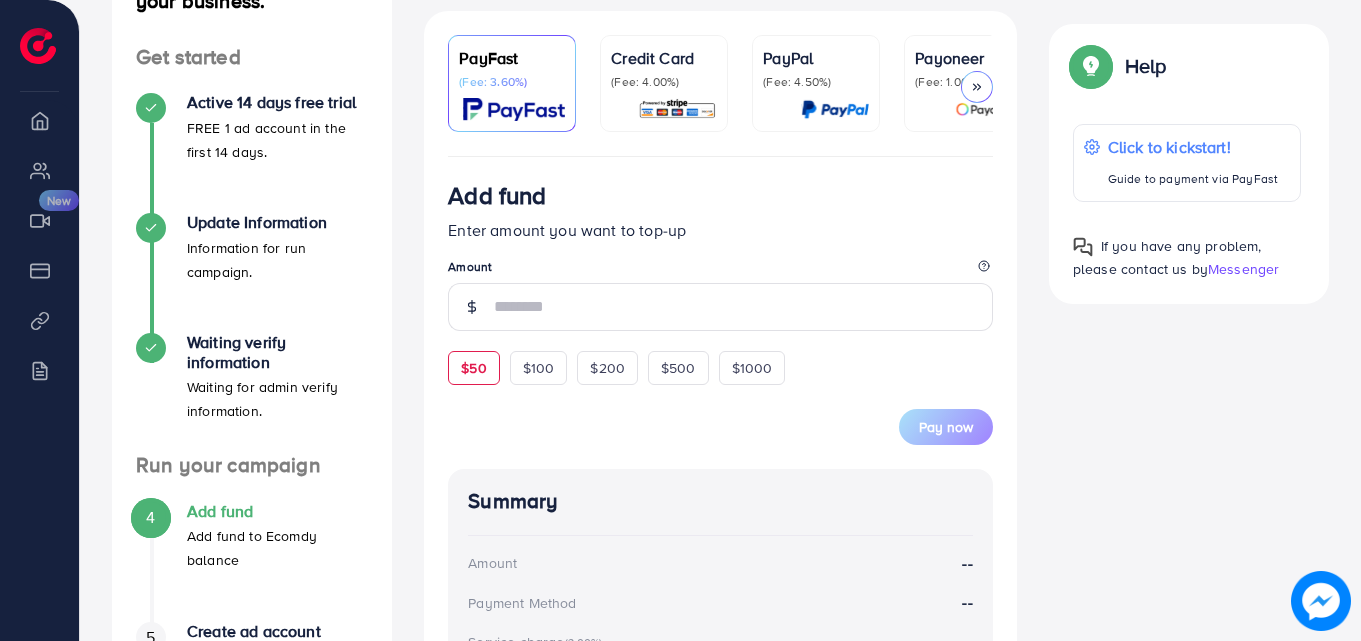 click on "$50" at bounding box center (473, 368) 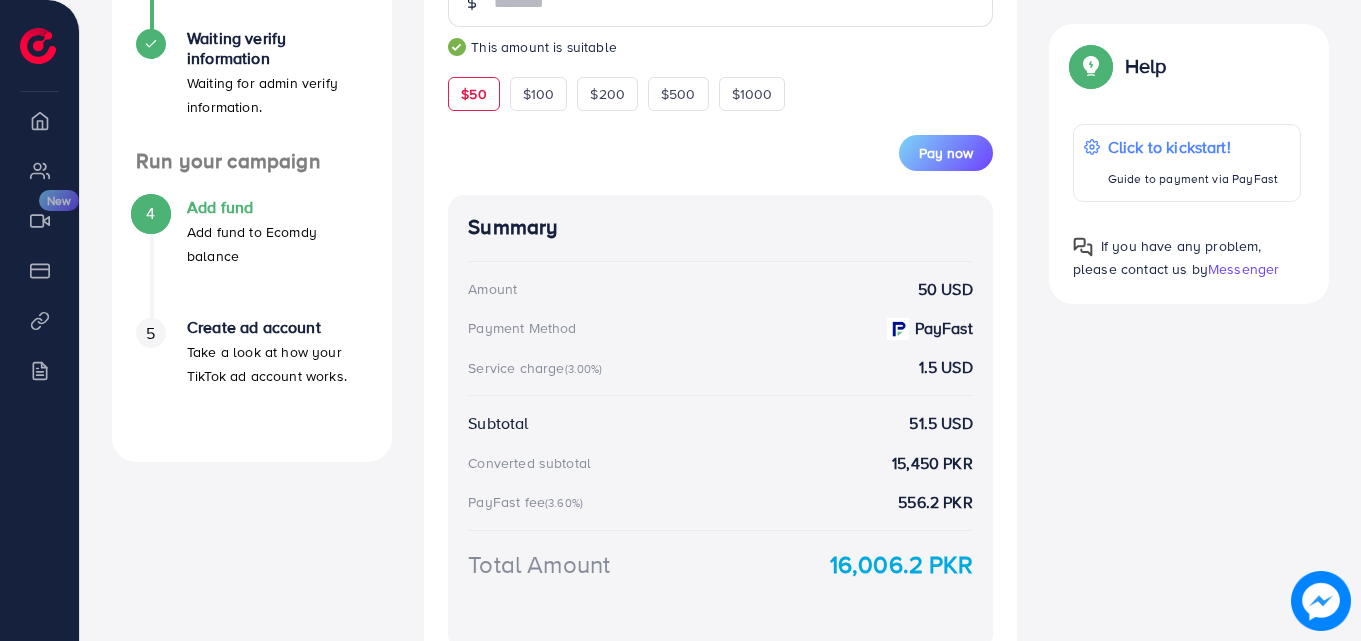 scroll, scrollTop: 603, scrollLeft: 0, axis: vertical 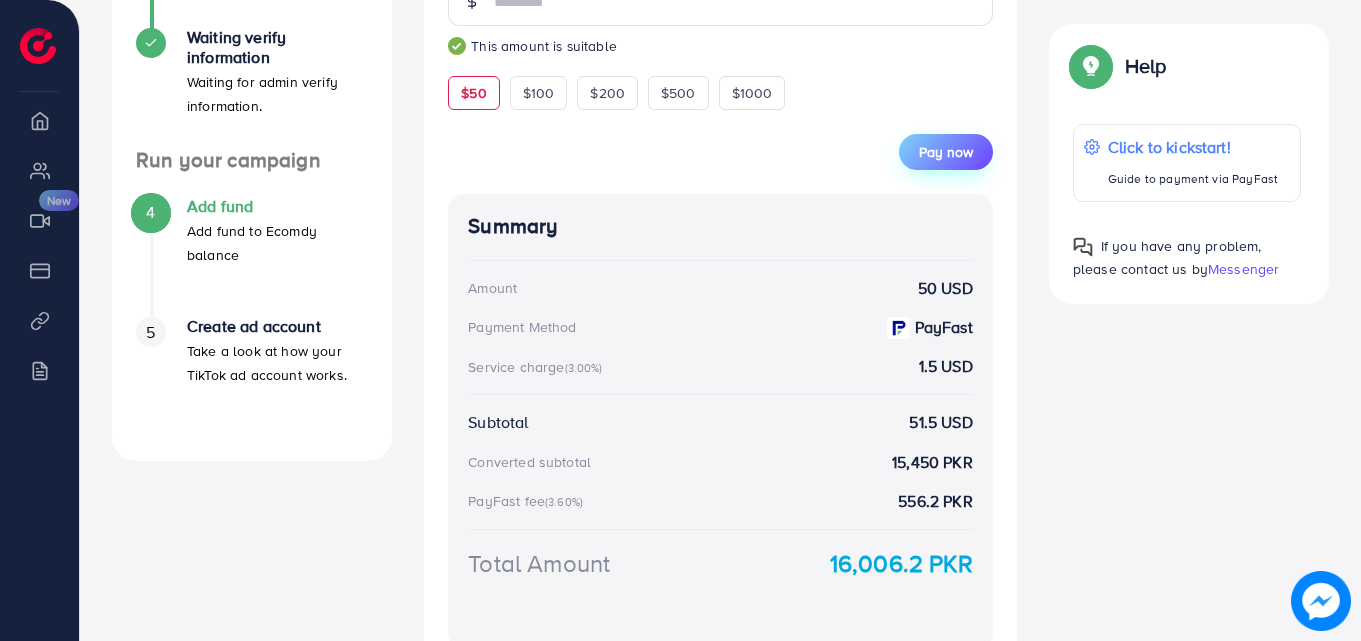 click on "Pay now" at bounding box center (946, 152) 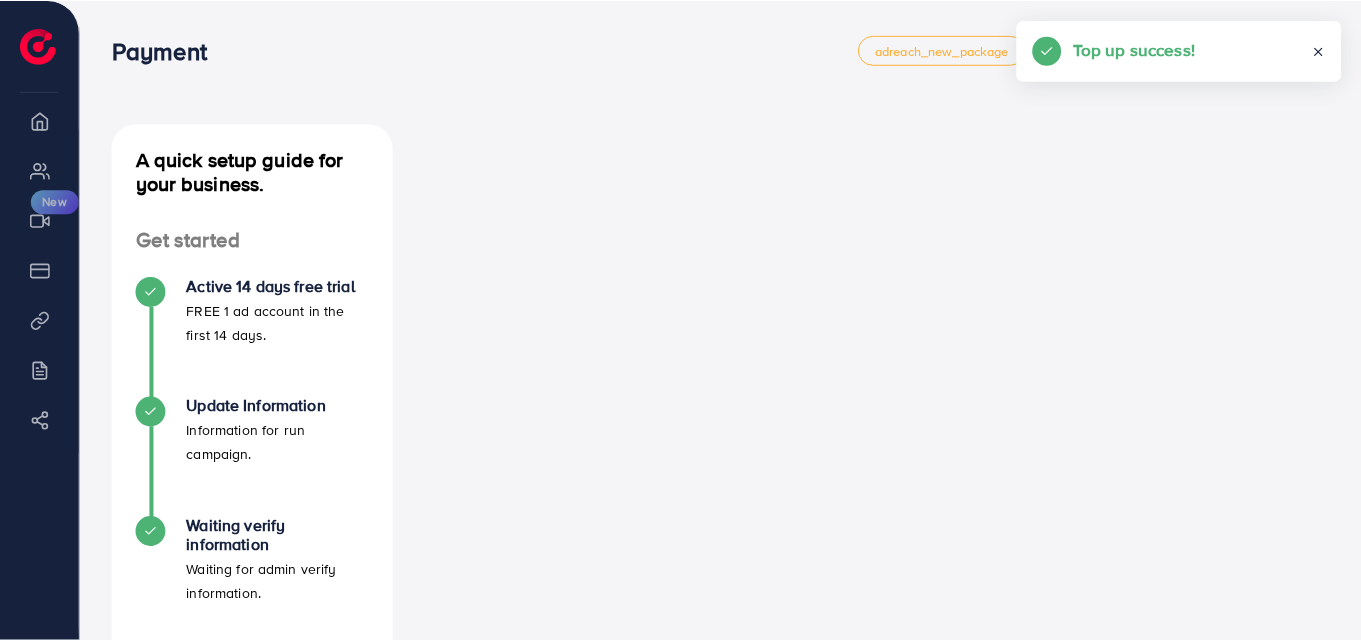 scroll, scrollTop: 0, scrollLeft: 0, axis: both 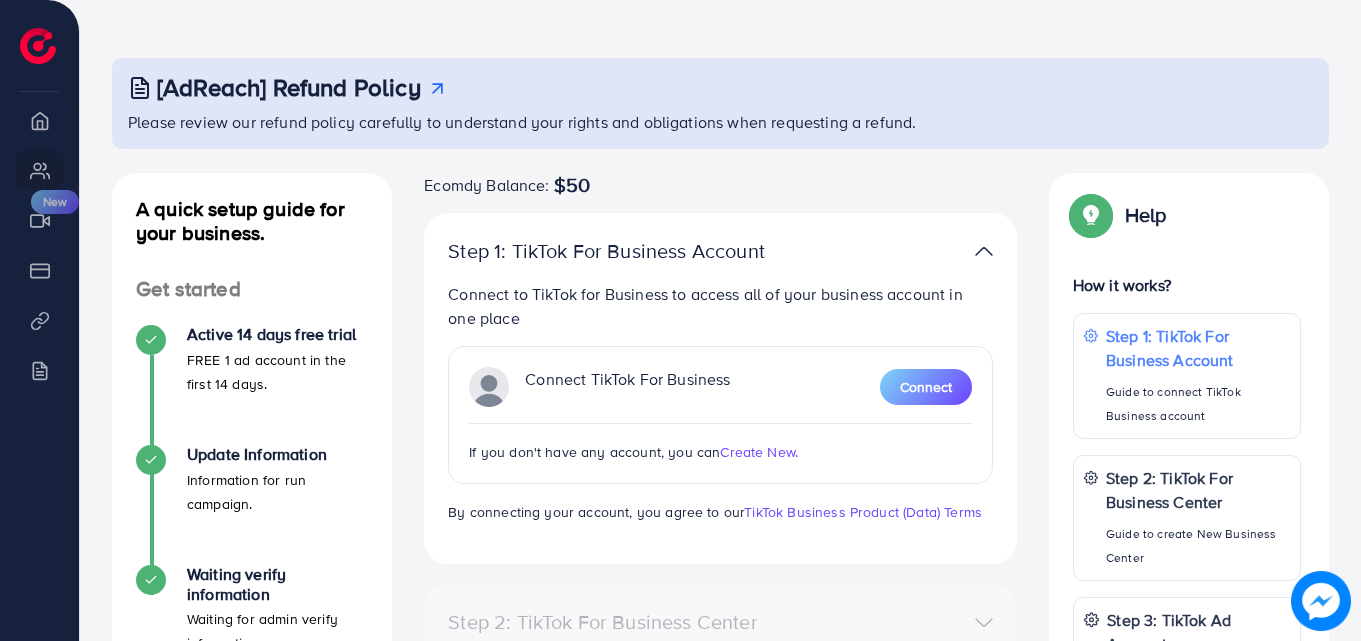 click on "Create New." at bounding box center [759, 452] 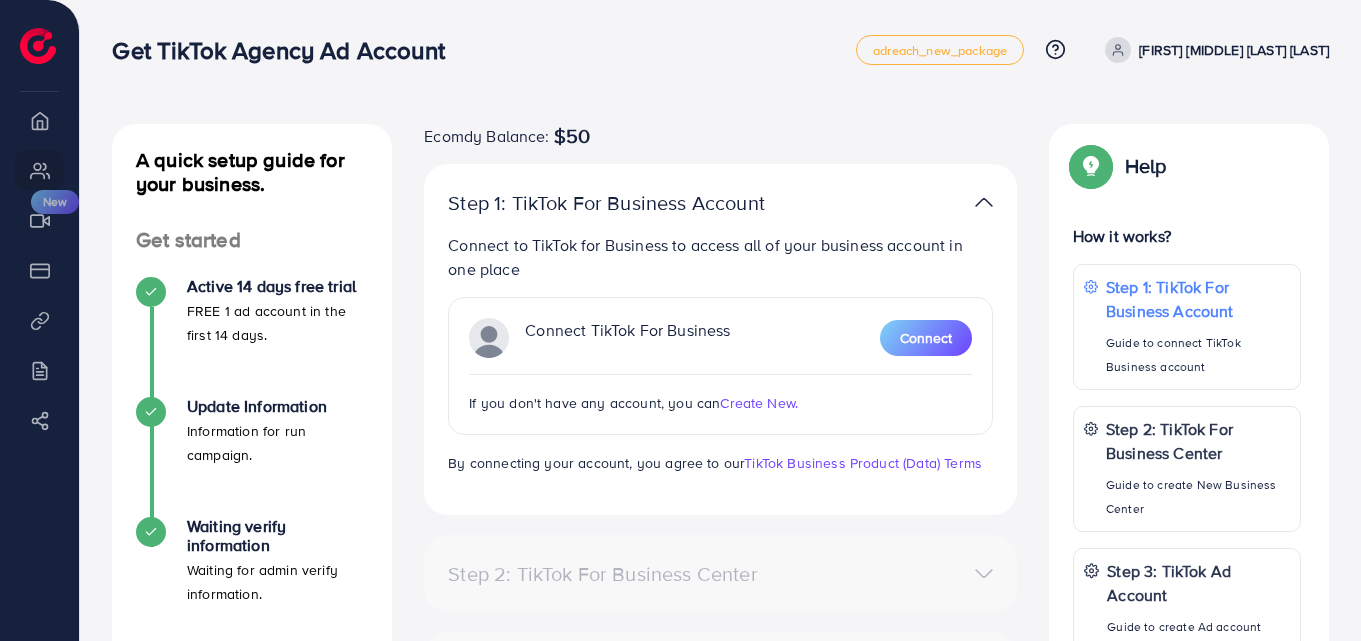 scroll, scrollTop: 0, scrollLeft: 0, axis: both 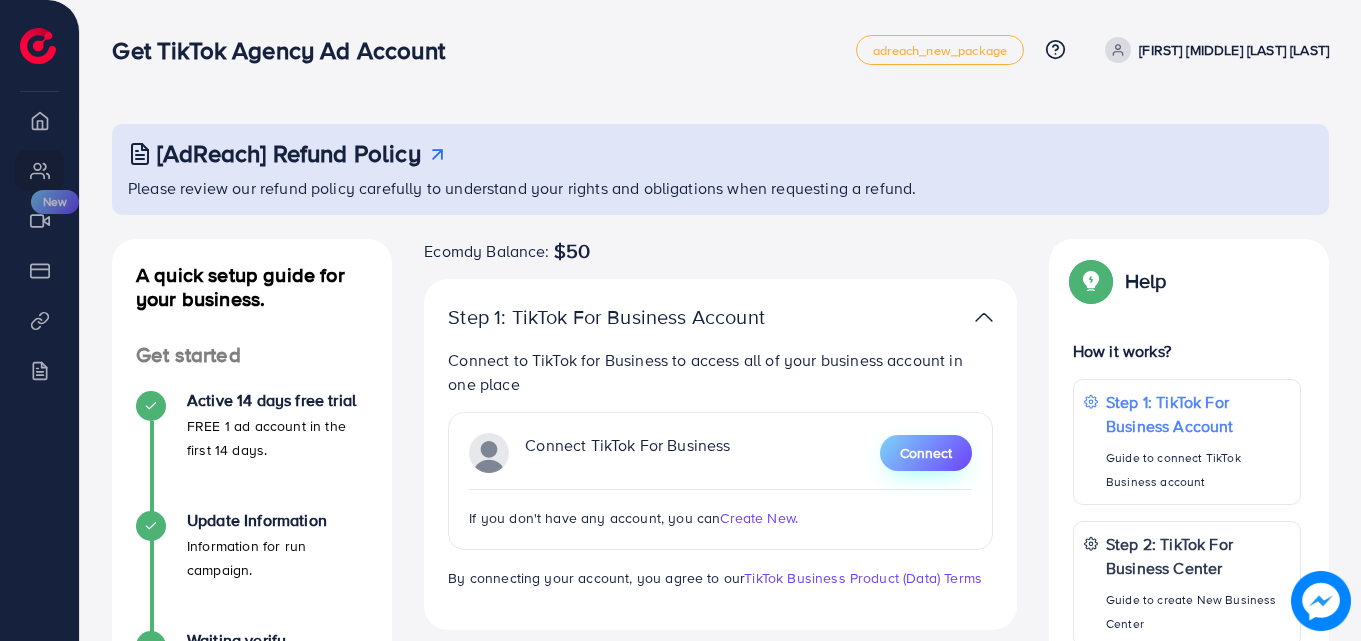 click on "Connect" at bounding box center [926, 453] 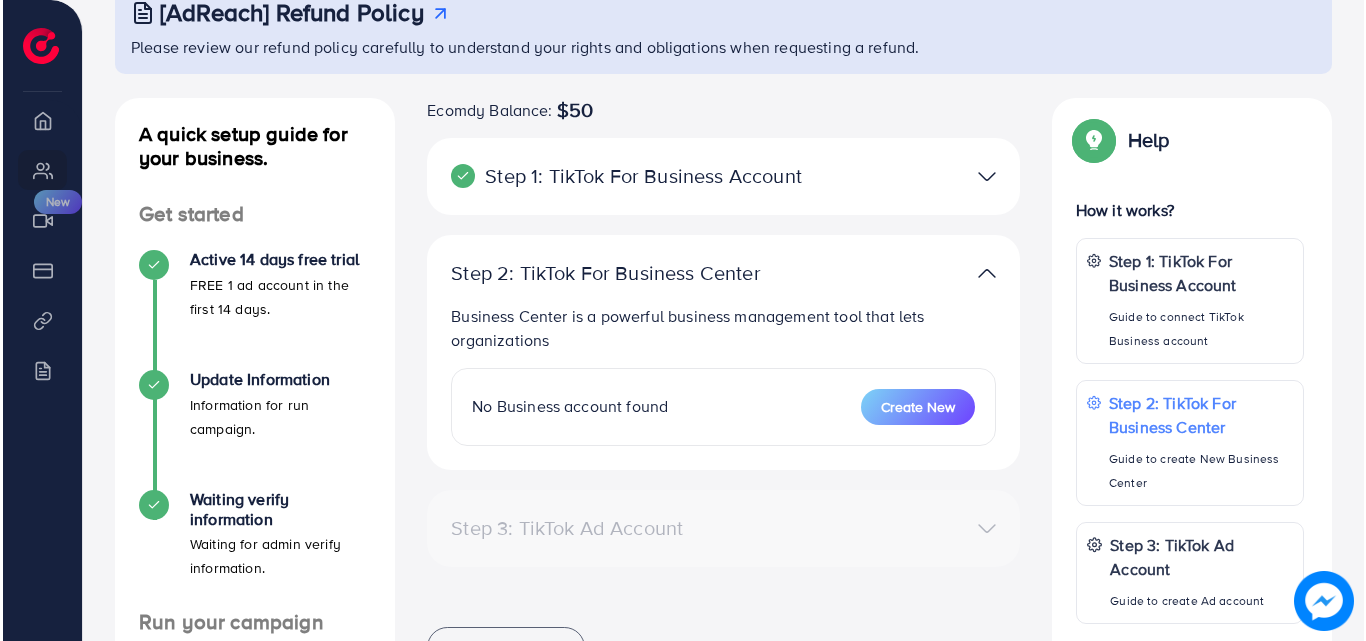 scroll, scrollTop: 0, scrollLeft: 0, axis: both 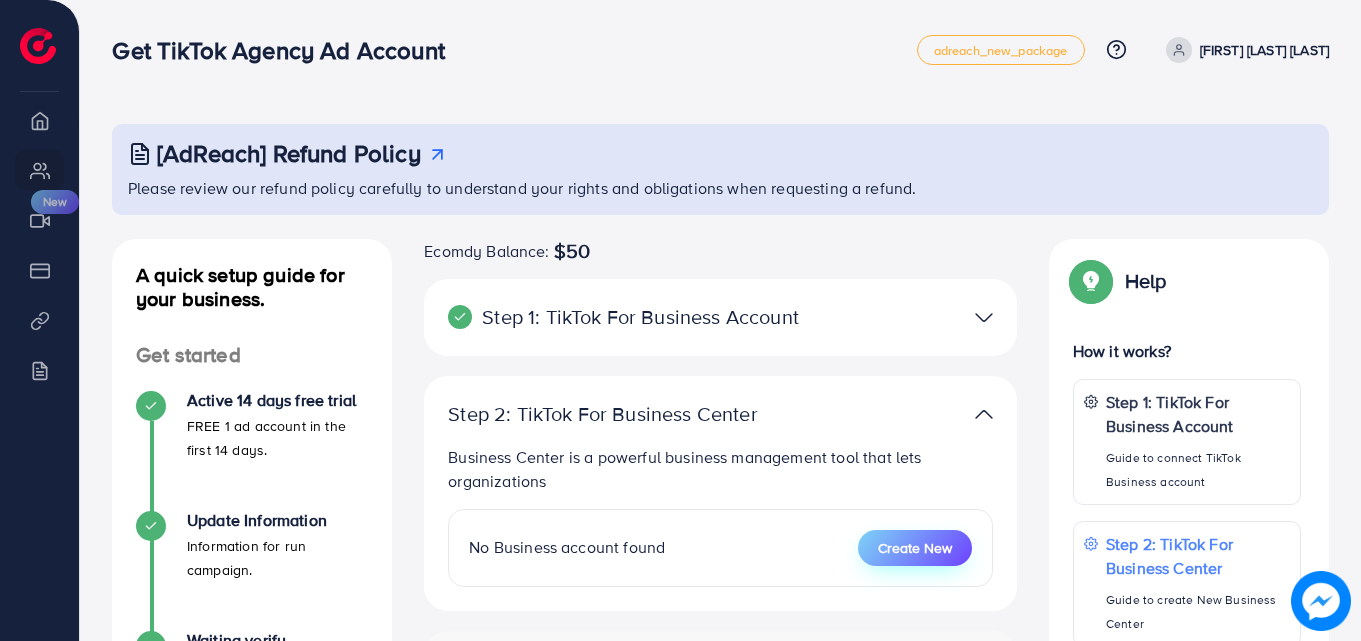 click on "Create New" at bounding box center [915, 548] 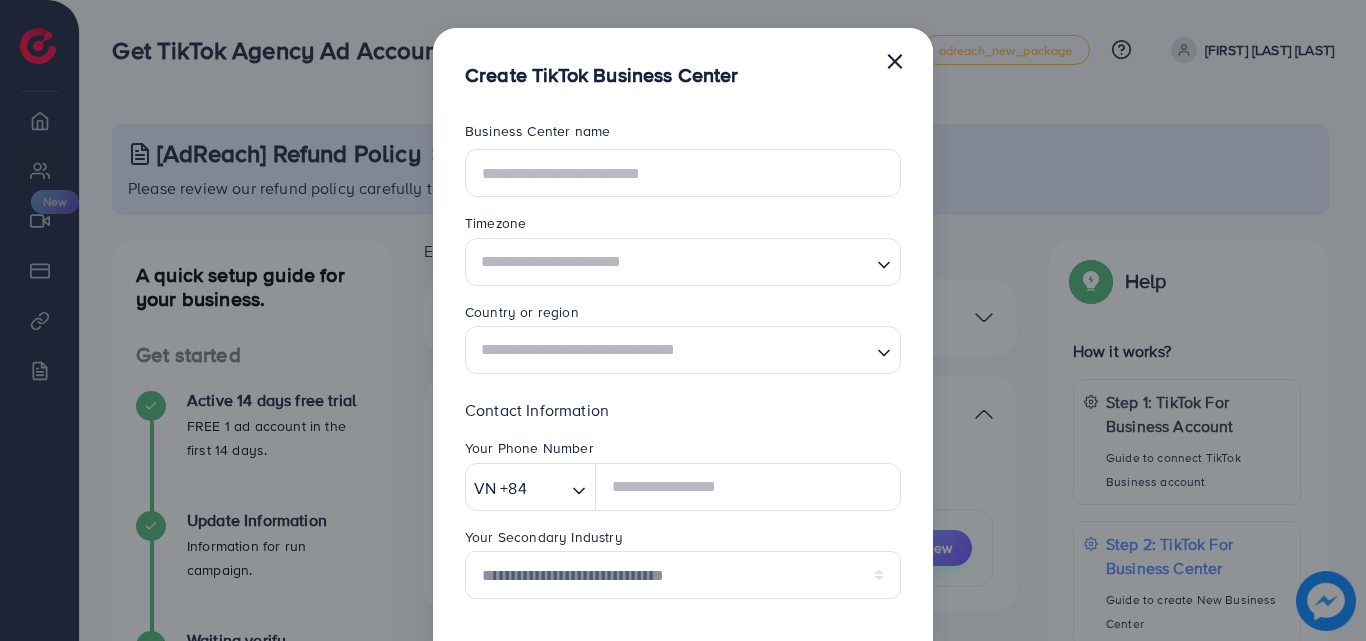 scroll, scrollTop: 0, scrollLeft: 0, axis: both 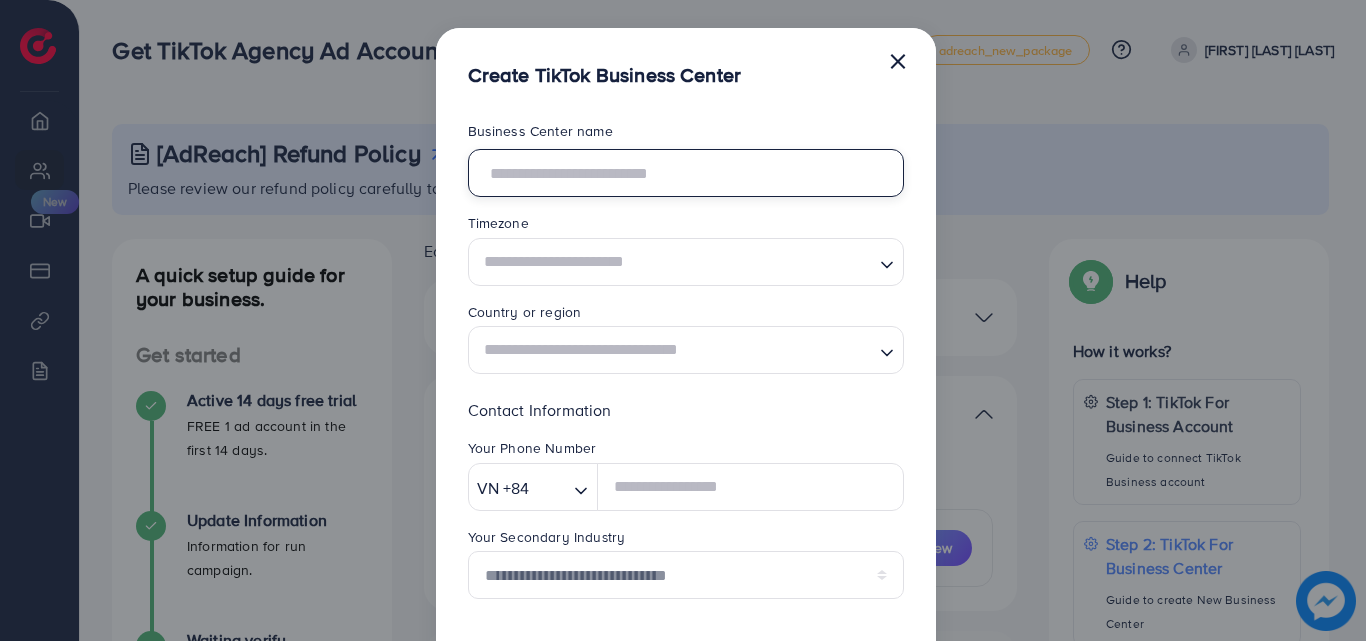 click at bounding box center (686, 173) 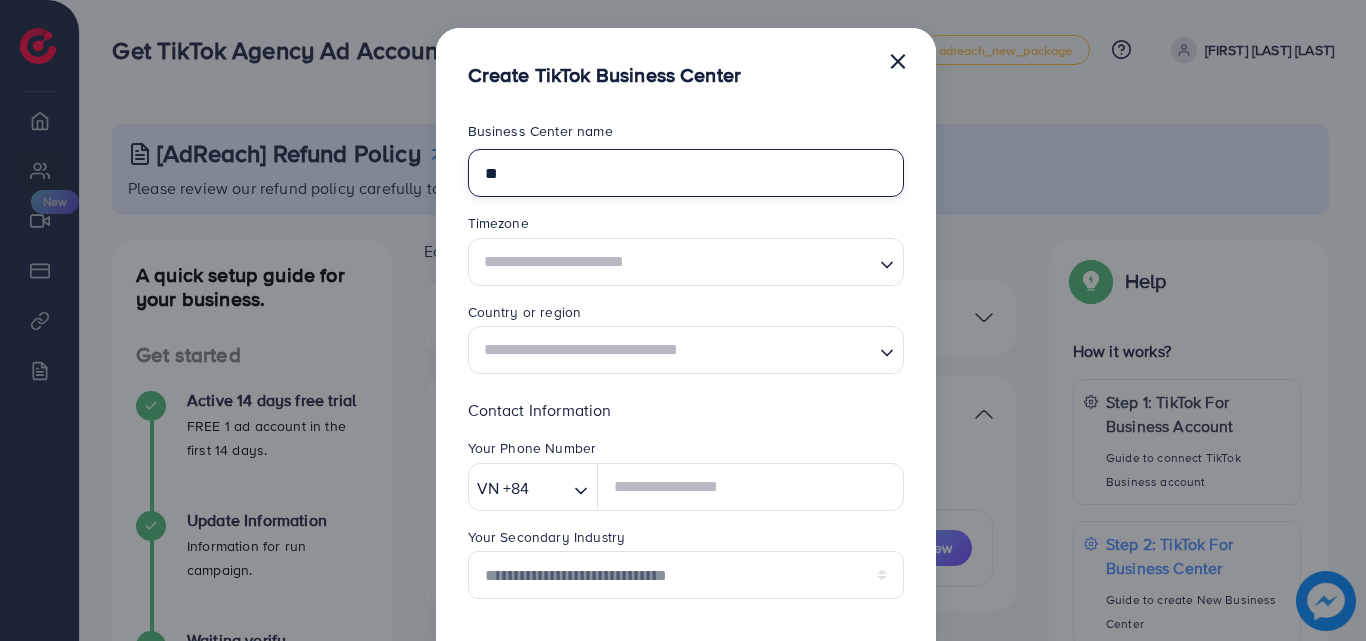 type on "*" 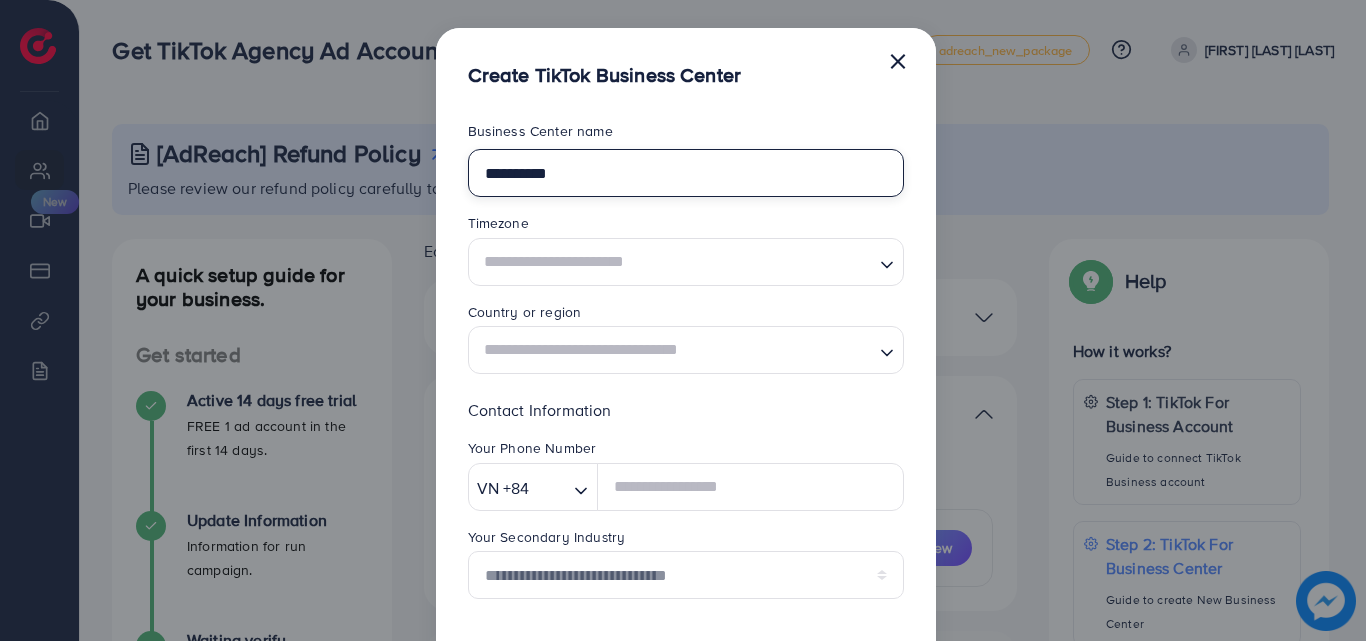 type on "**********" 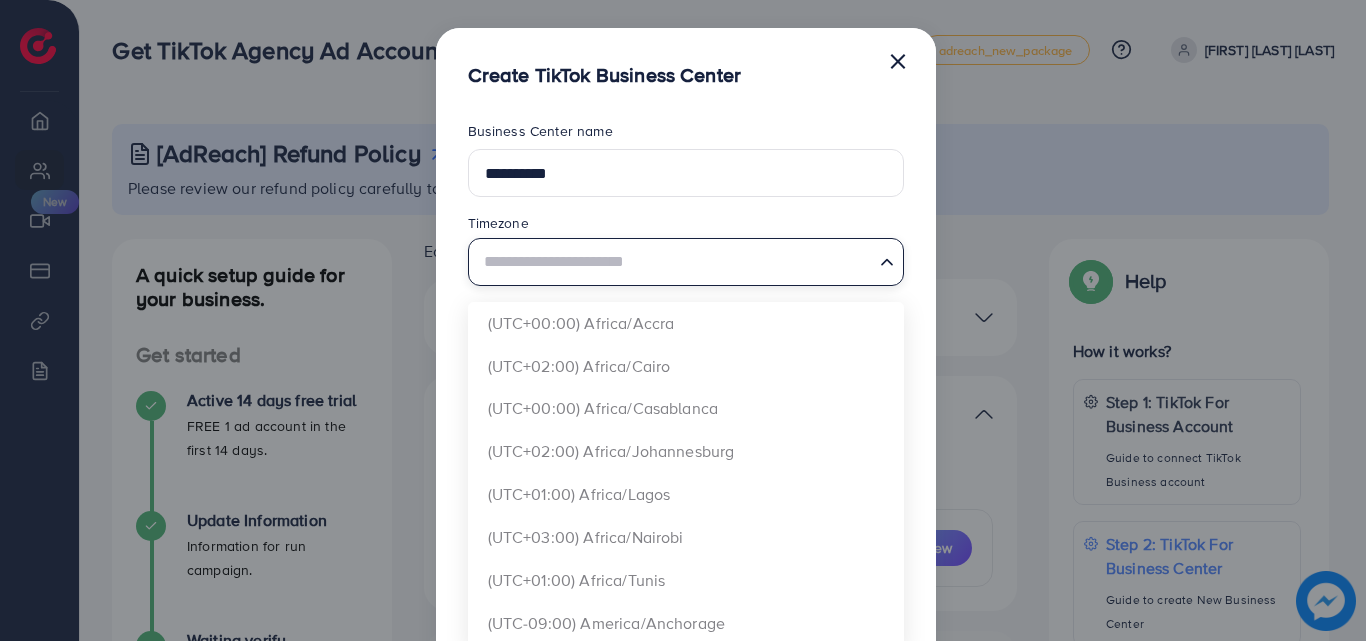 click at bounding box center (674, 261) 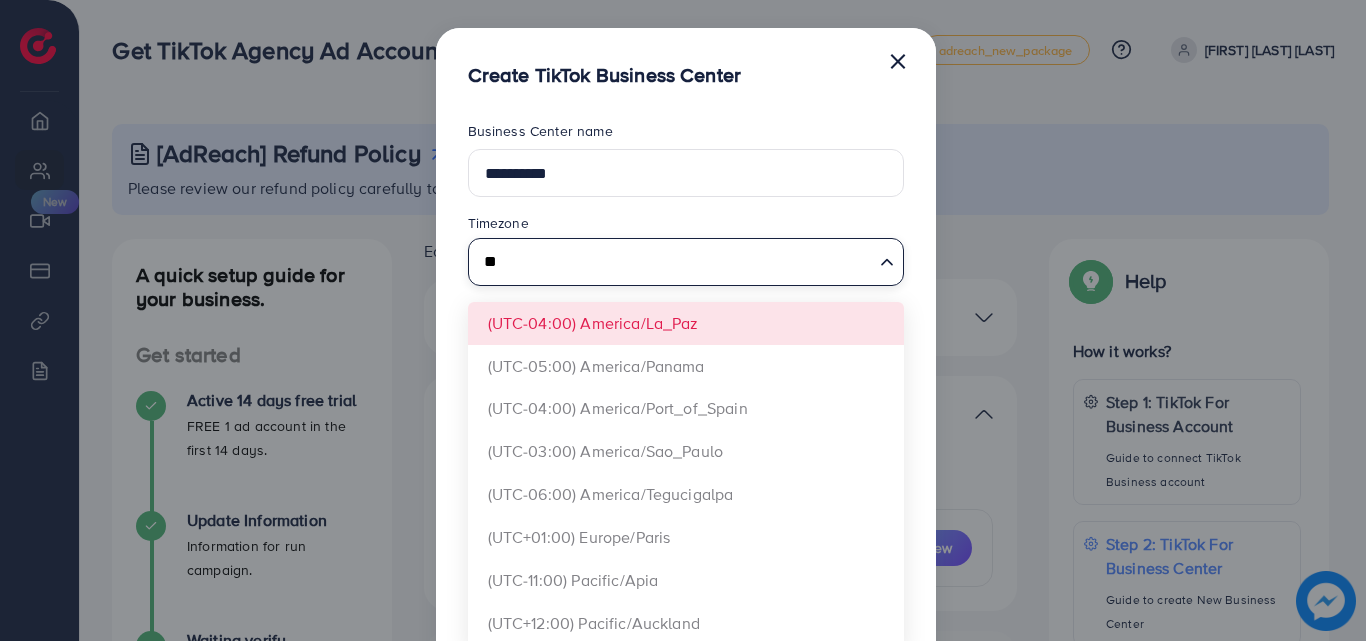 type on "*" 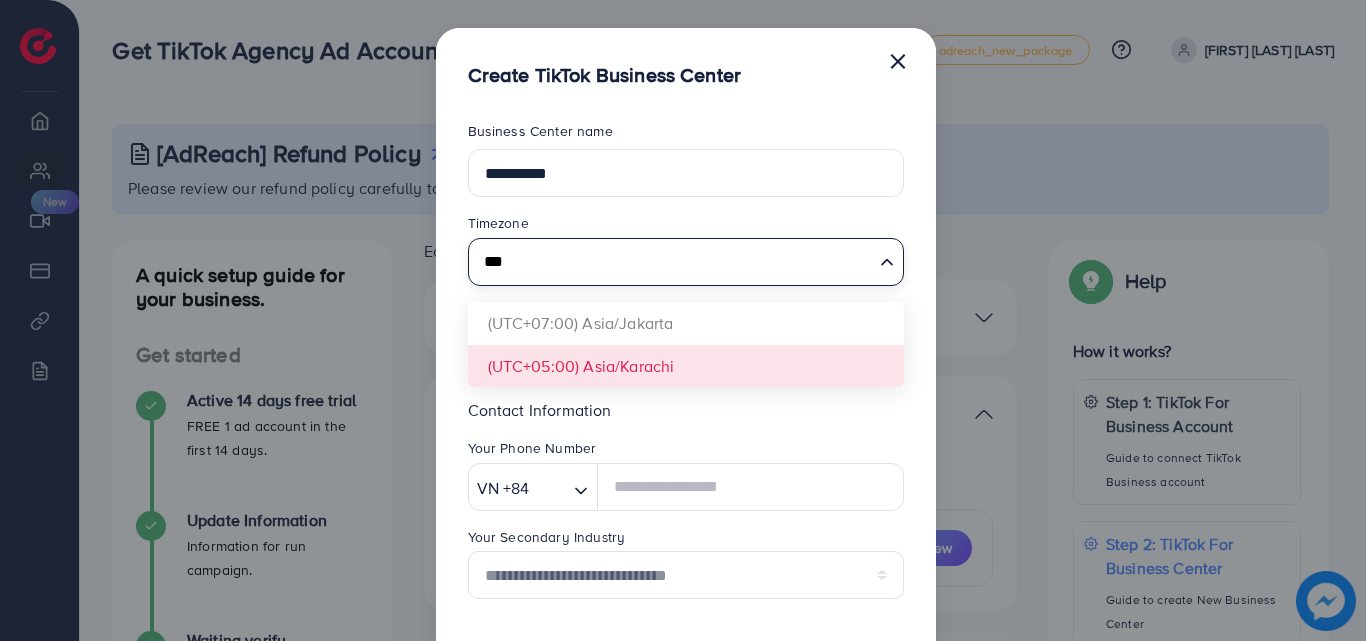 type on "***" 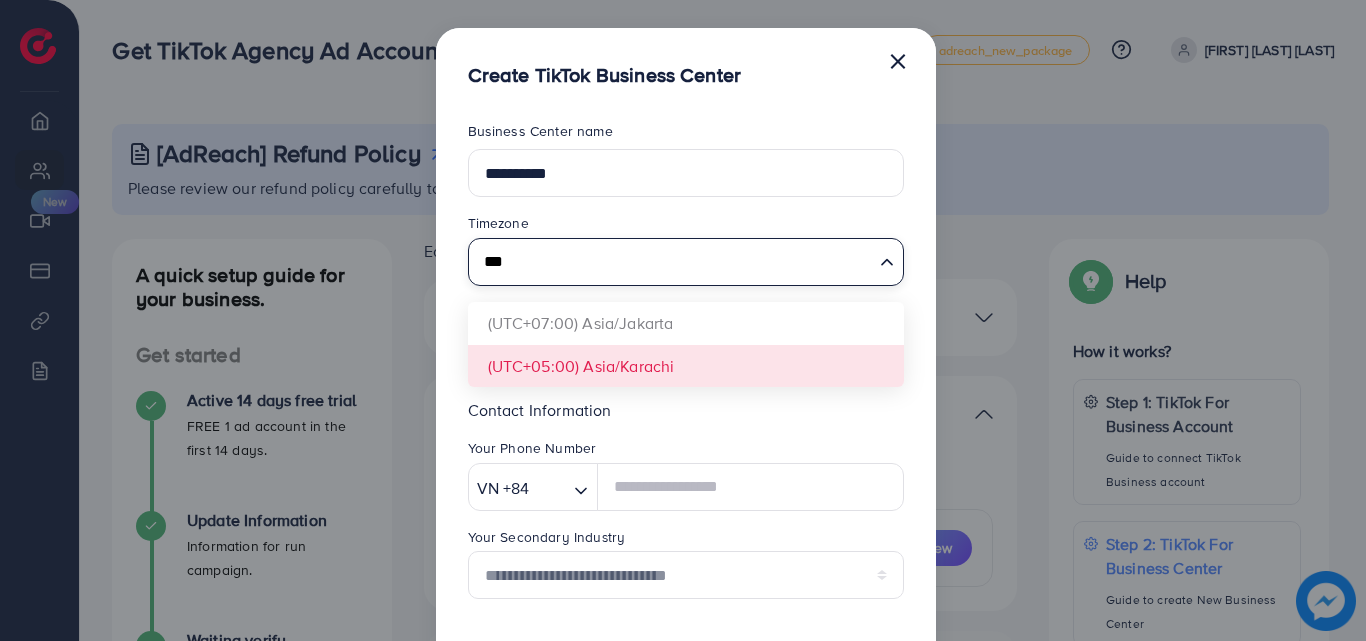 type 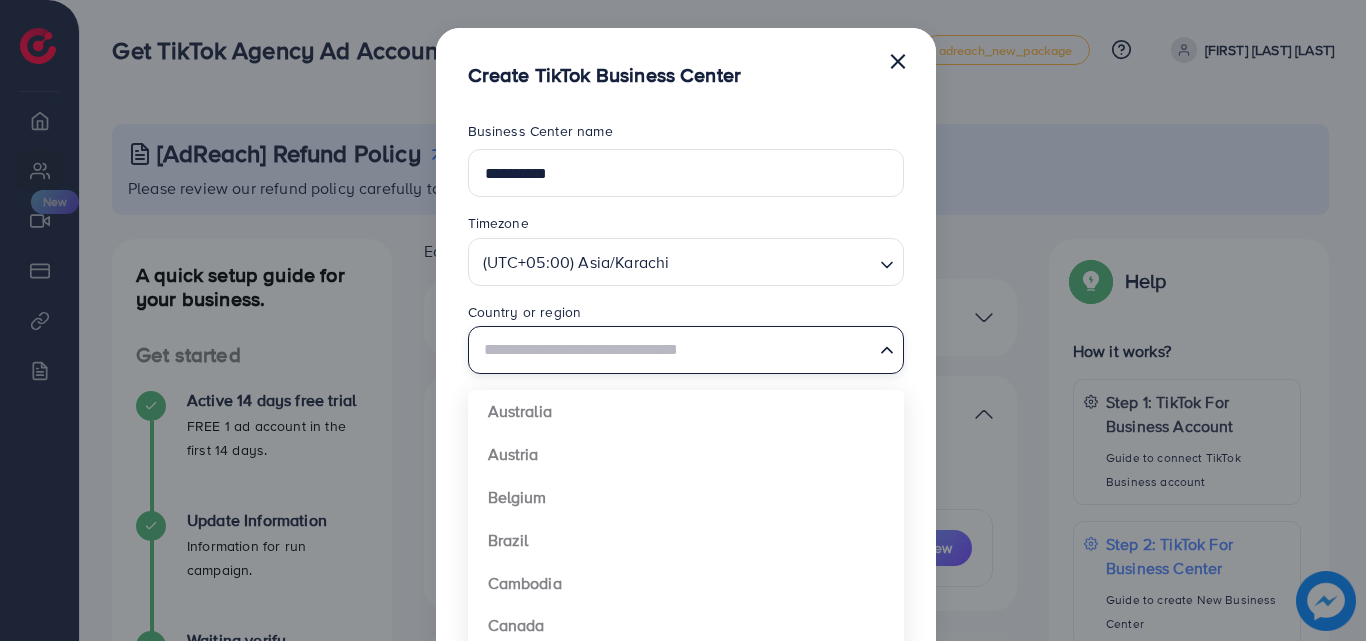 click at bounding box center [674, 350] 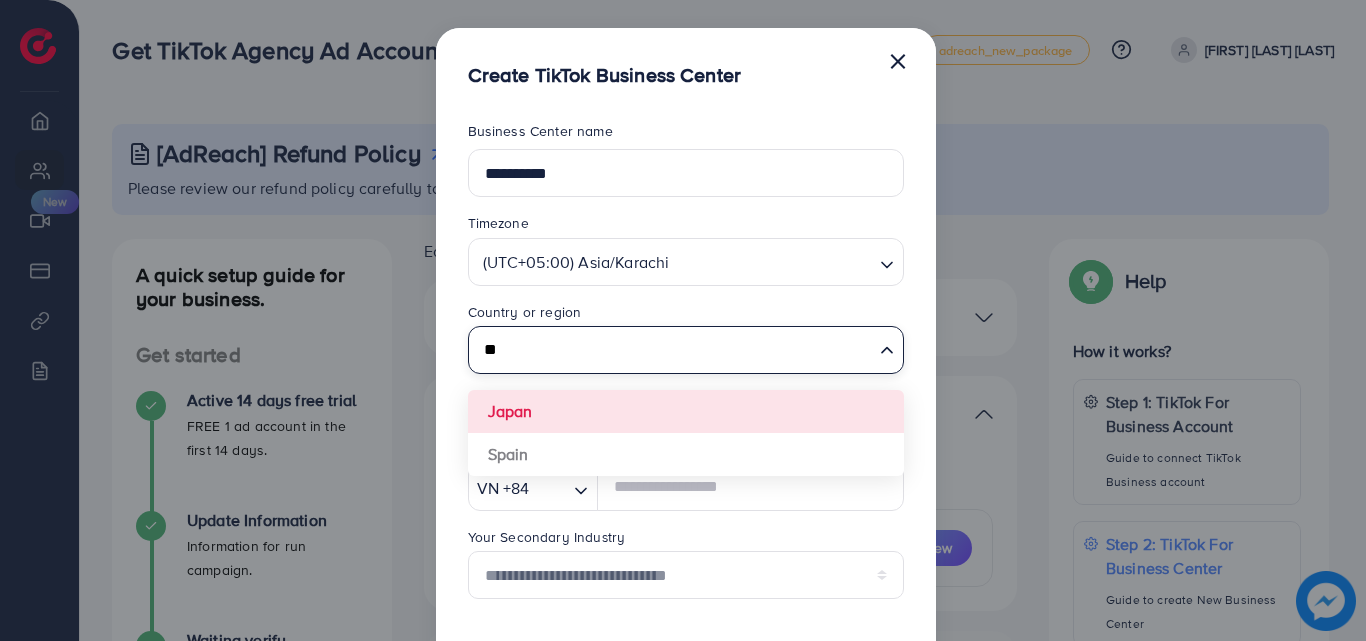 type on "*" 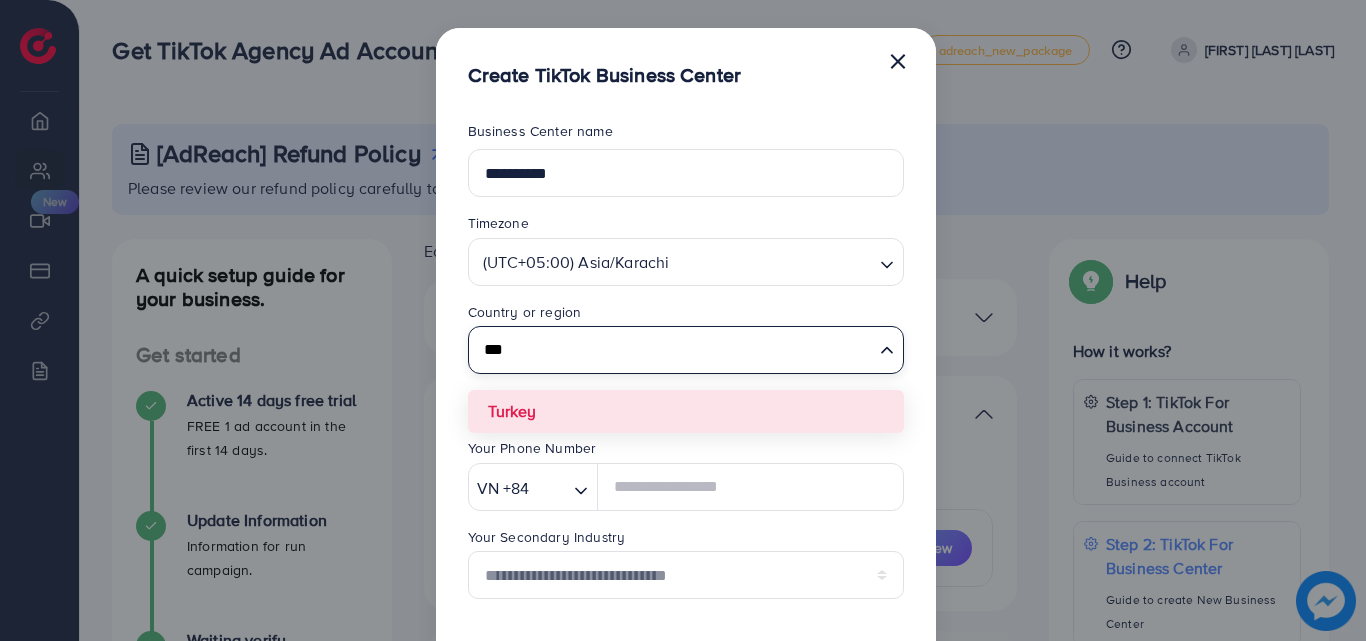type on "***" 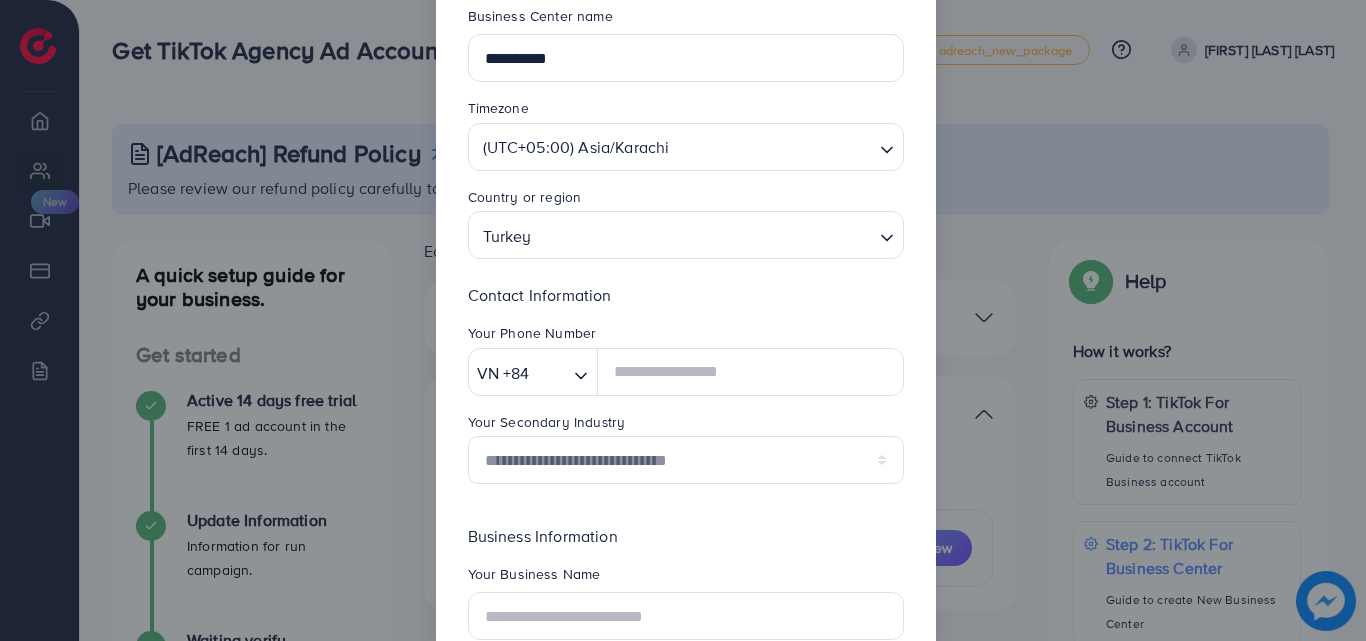 scroll, scrollTop: 118, scrollLeft: 0, axis: vertical 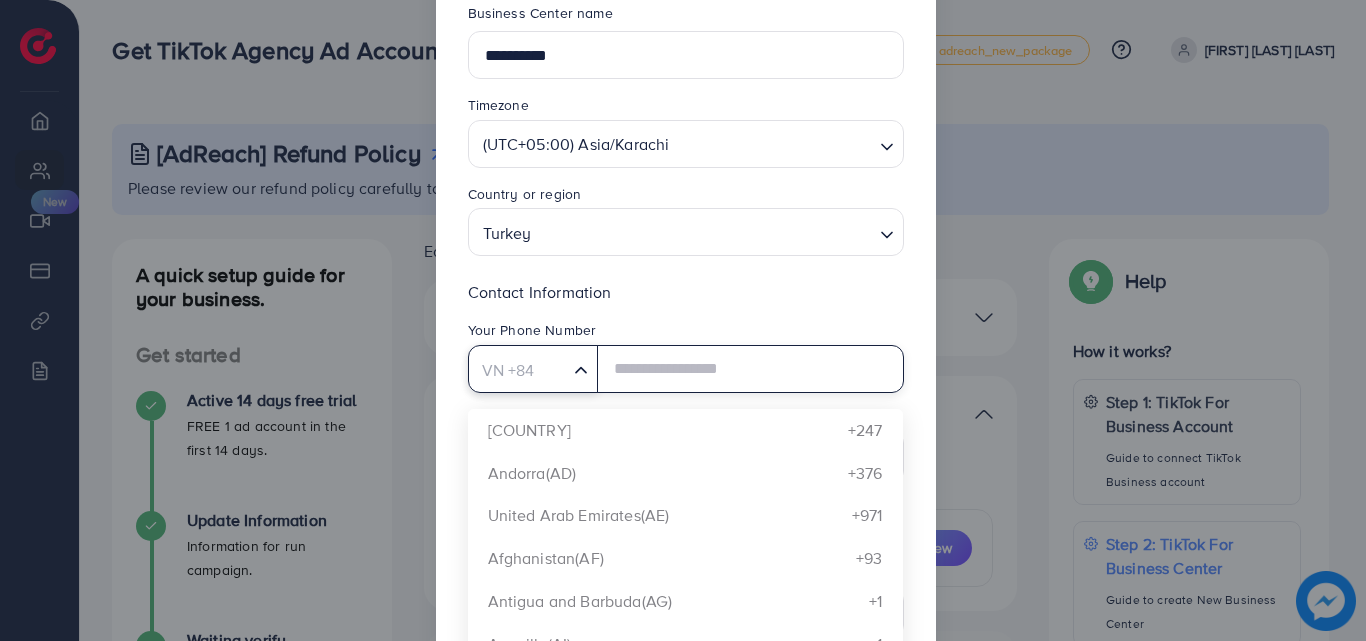 click at bounding box center (519, 370) 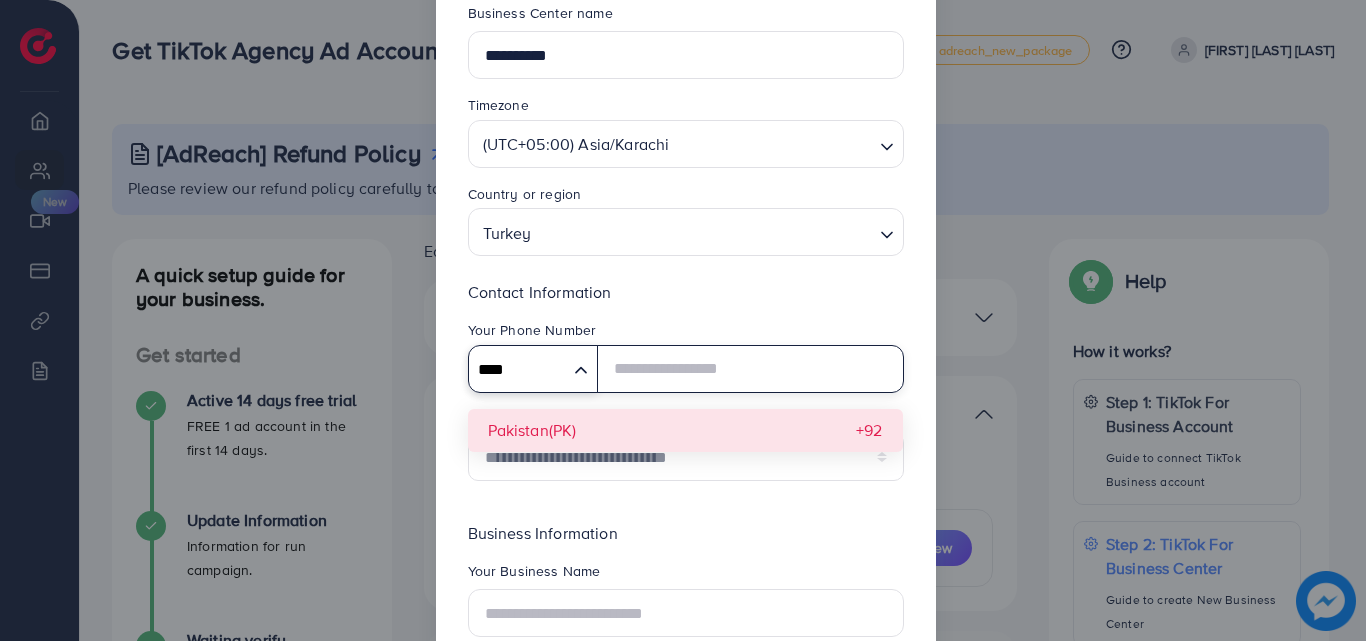 type on "****" 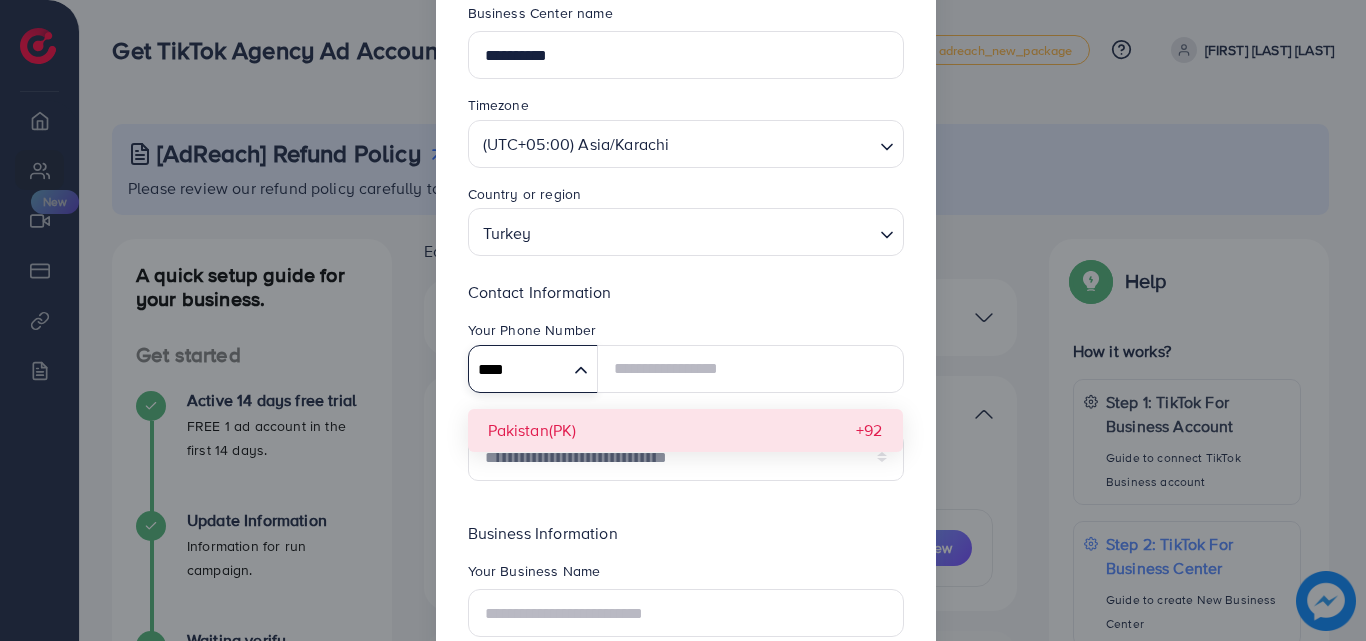 type 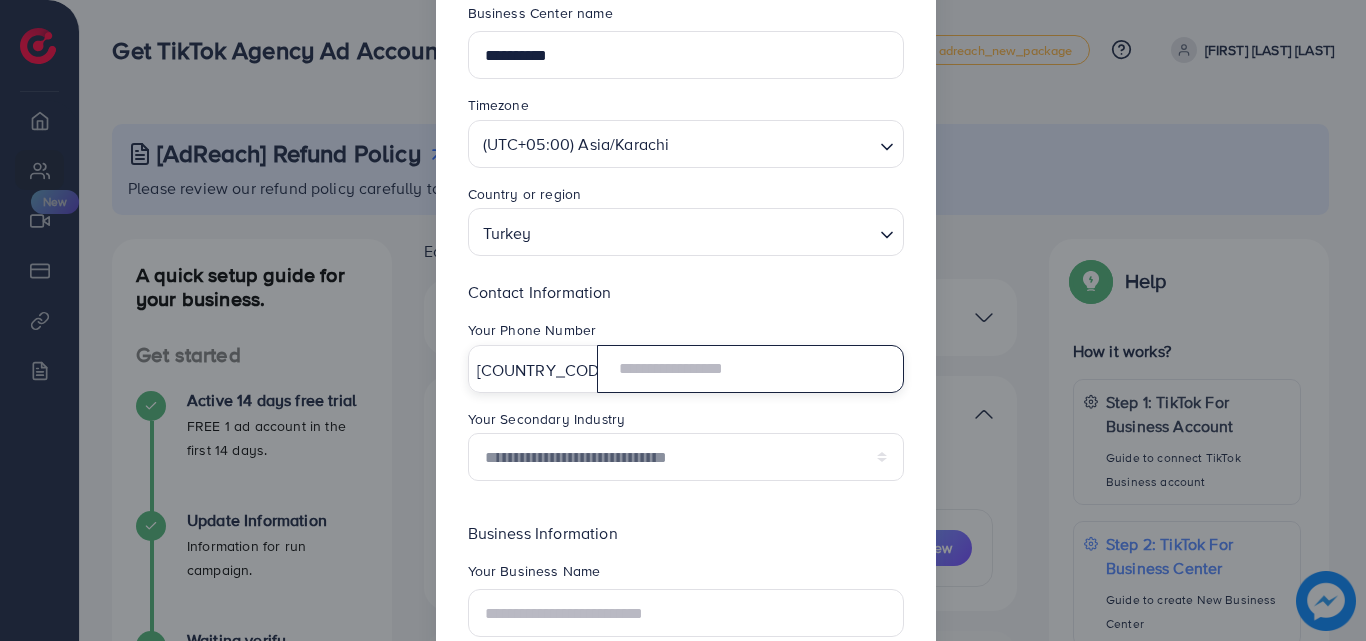 click at bounding box center [750, 369] 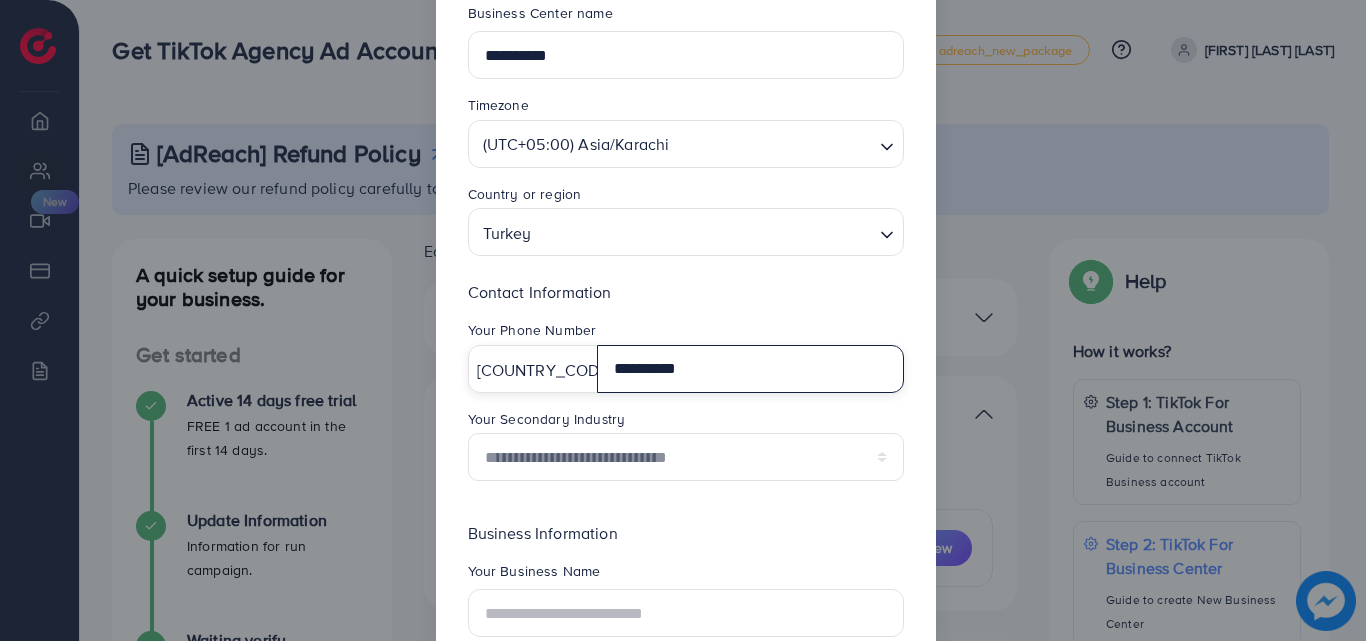 type on "**********" 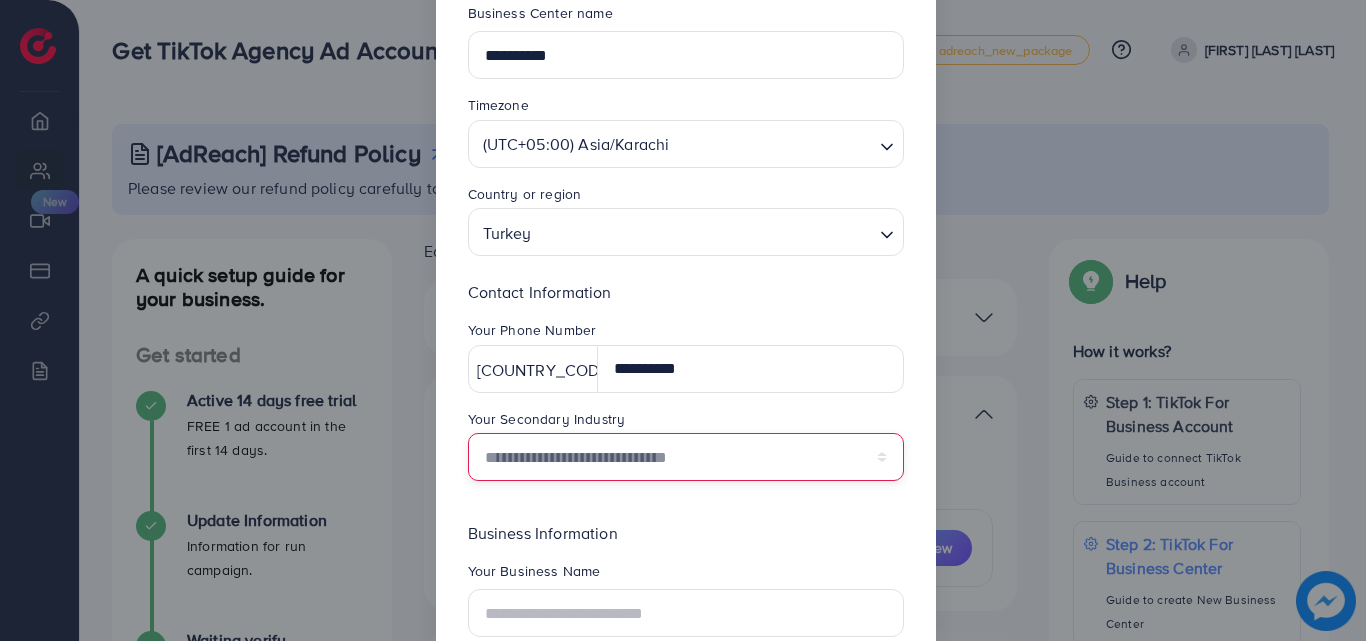 click on "**********" at bounding box center [686, 457] 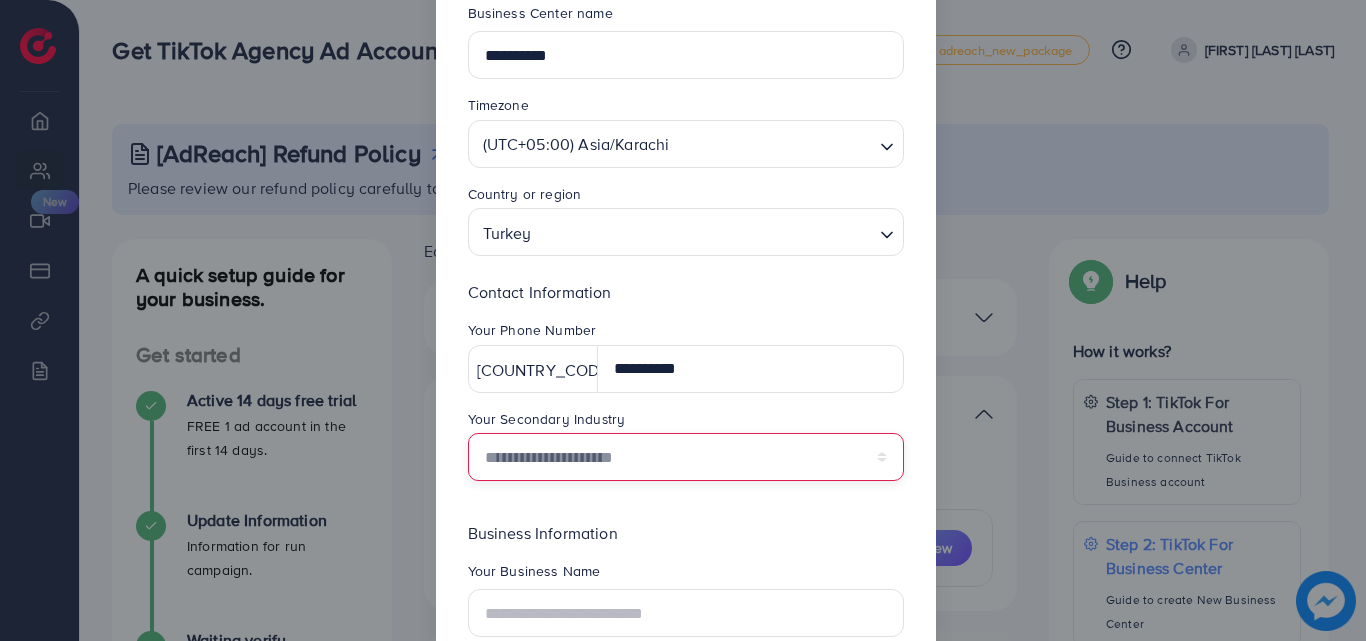 click on "**********" at bounding box center (686, 457) 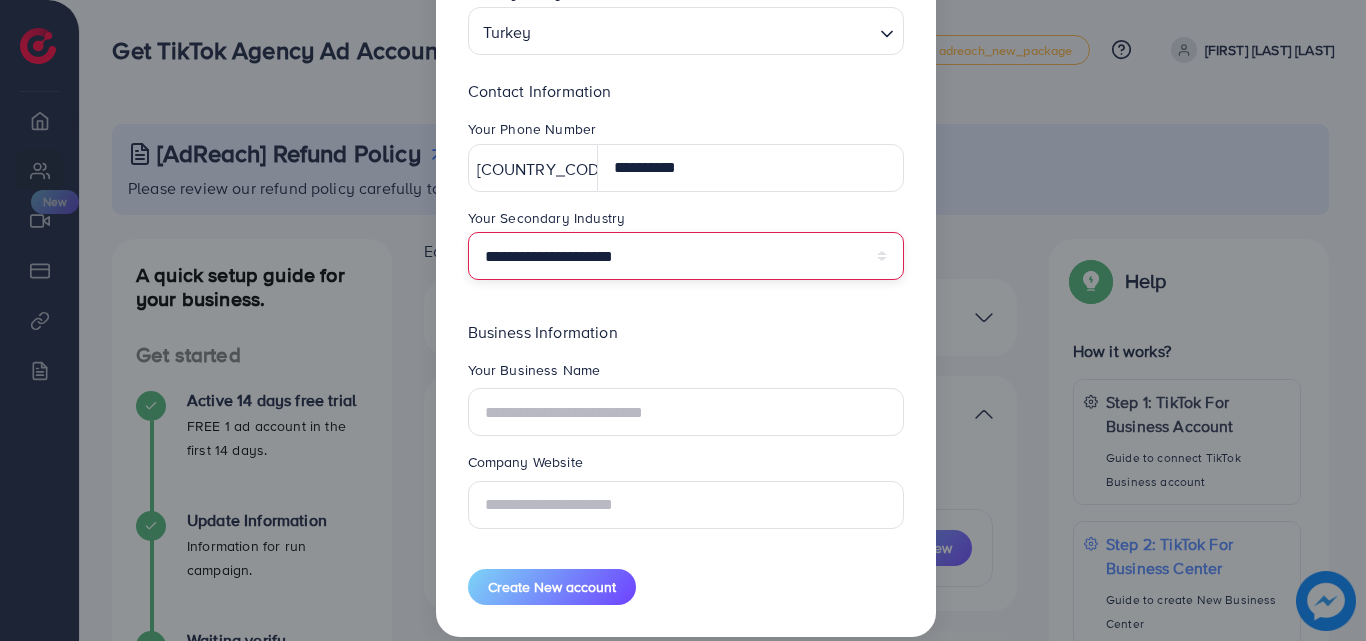 scroll, scrollTop: 343, scrollLeft: 0, axis: vertical 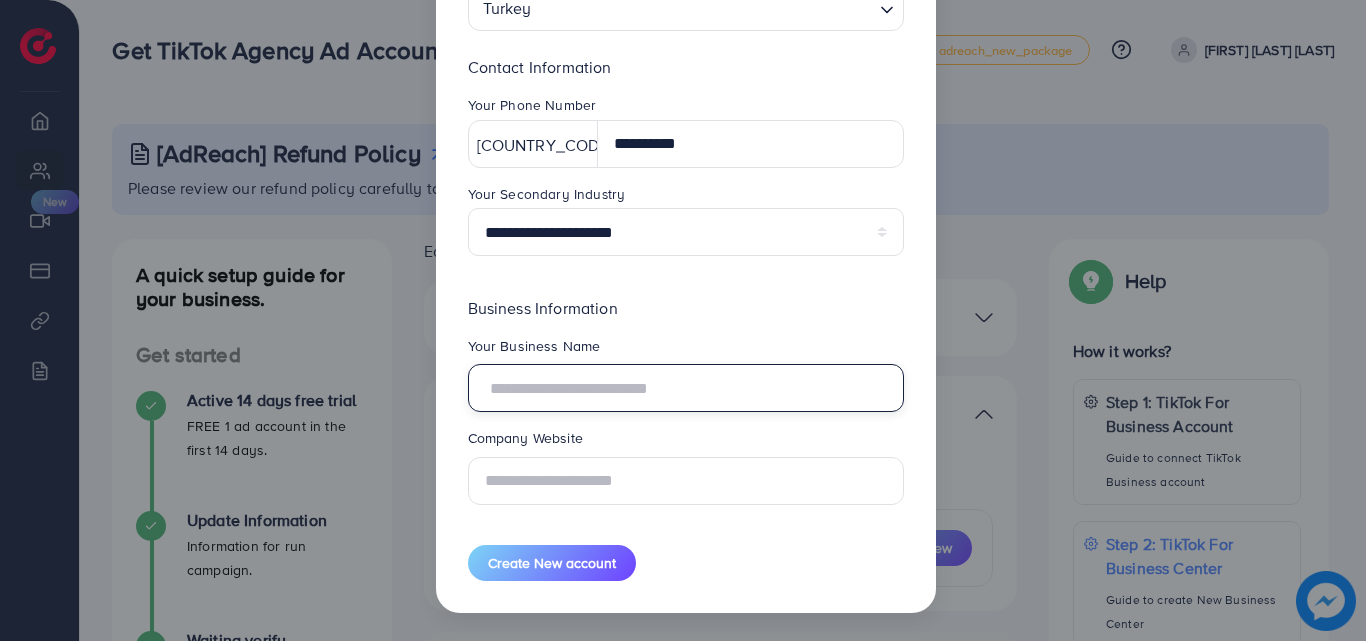 click at bounding box center [686, 388] 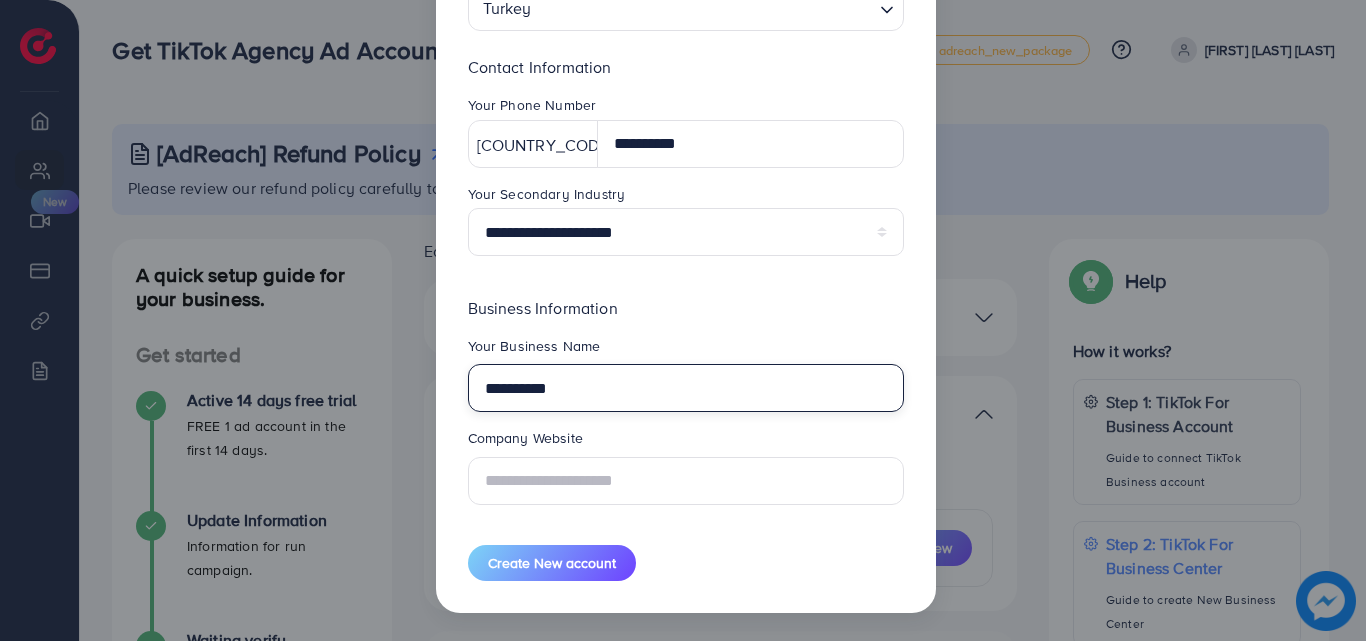 type on "**********" 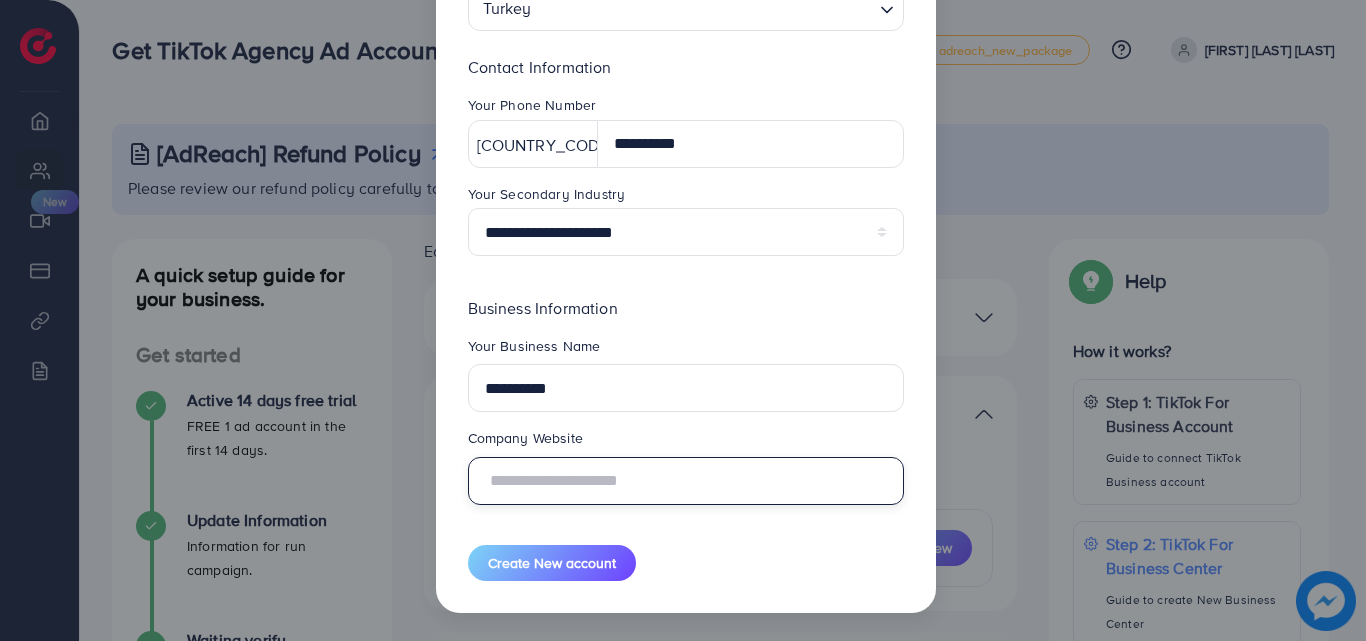 click at bounding box center (686, 481) 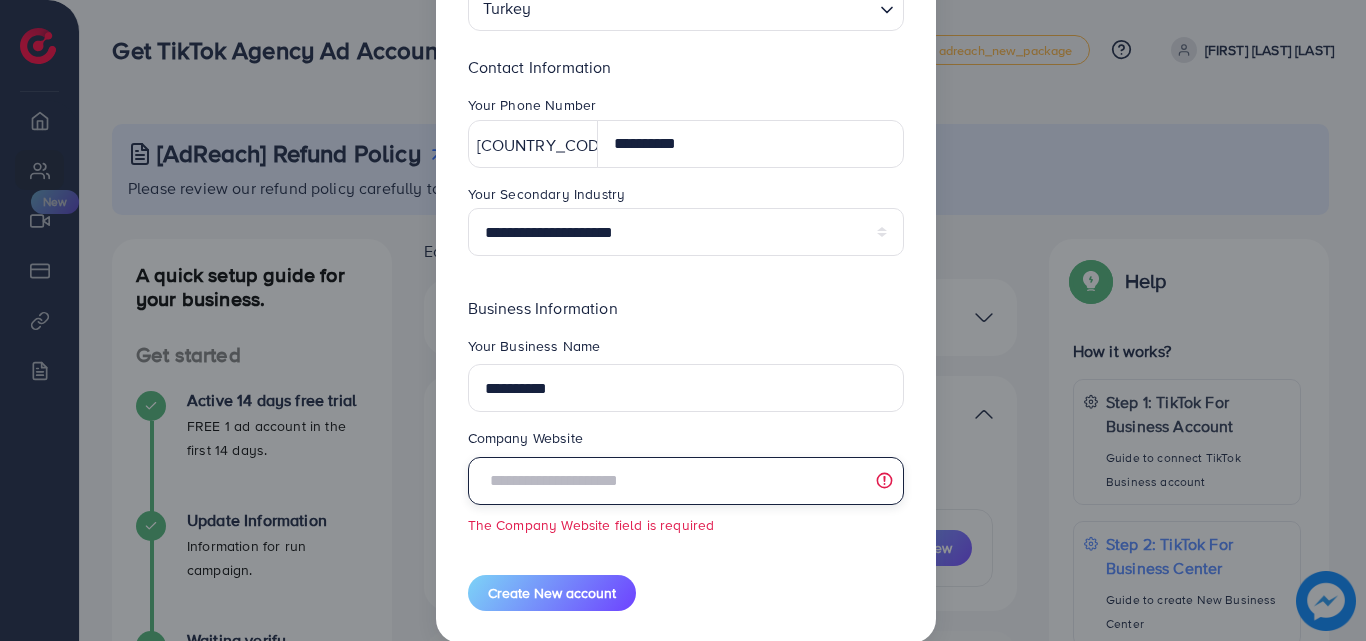 paste on "**********" 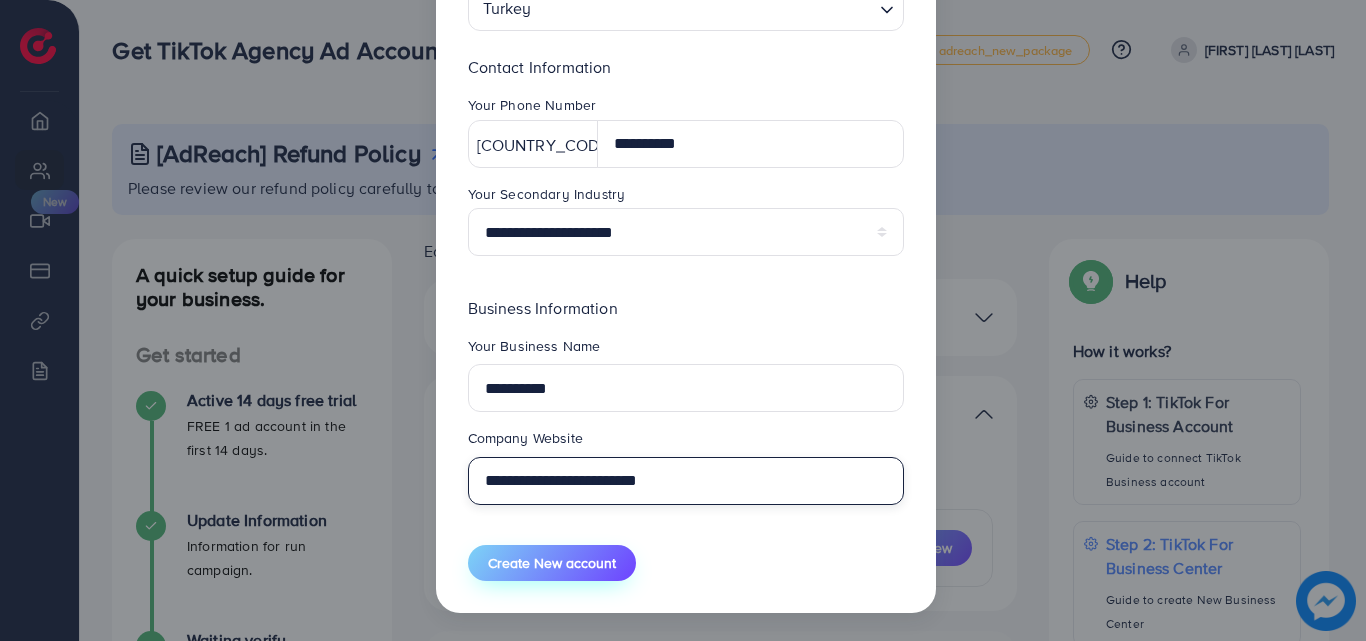 type on "**********" 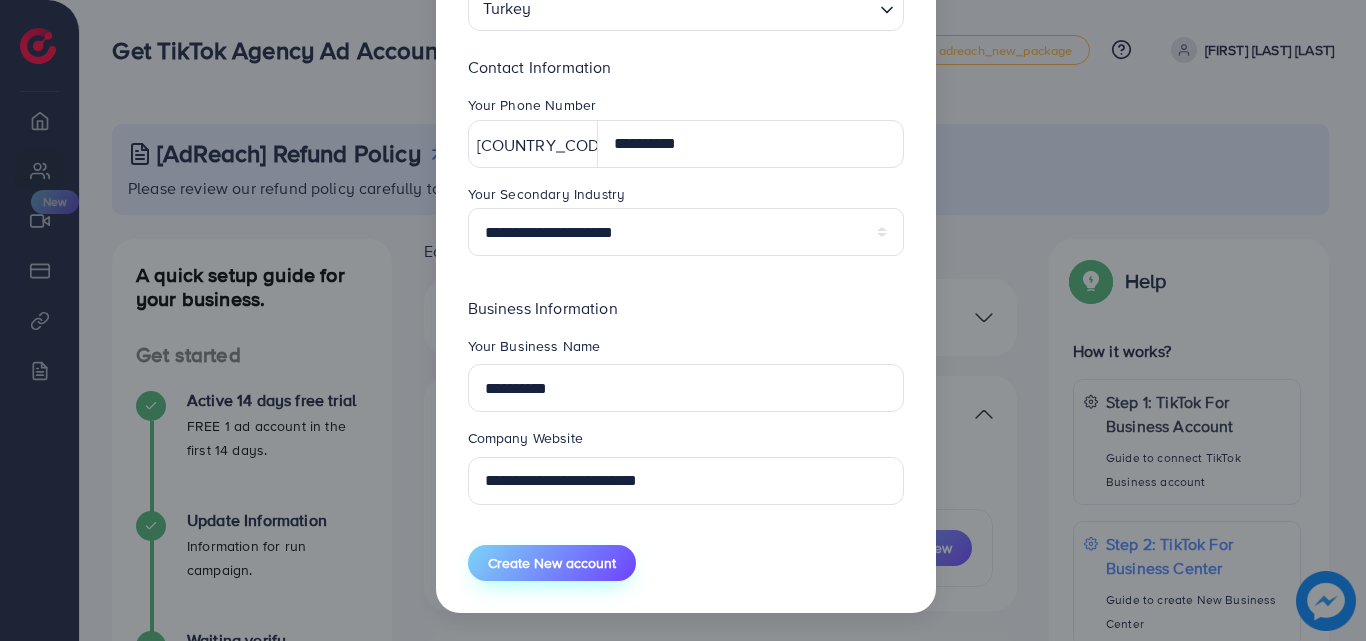 click on "Create New account" at bounding box center (552, 563) 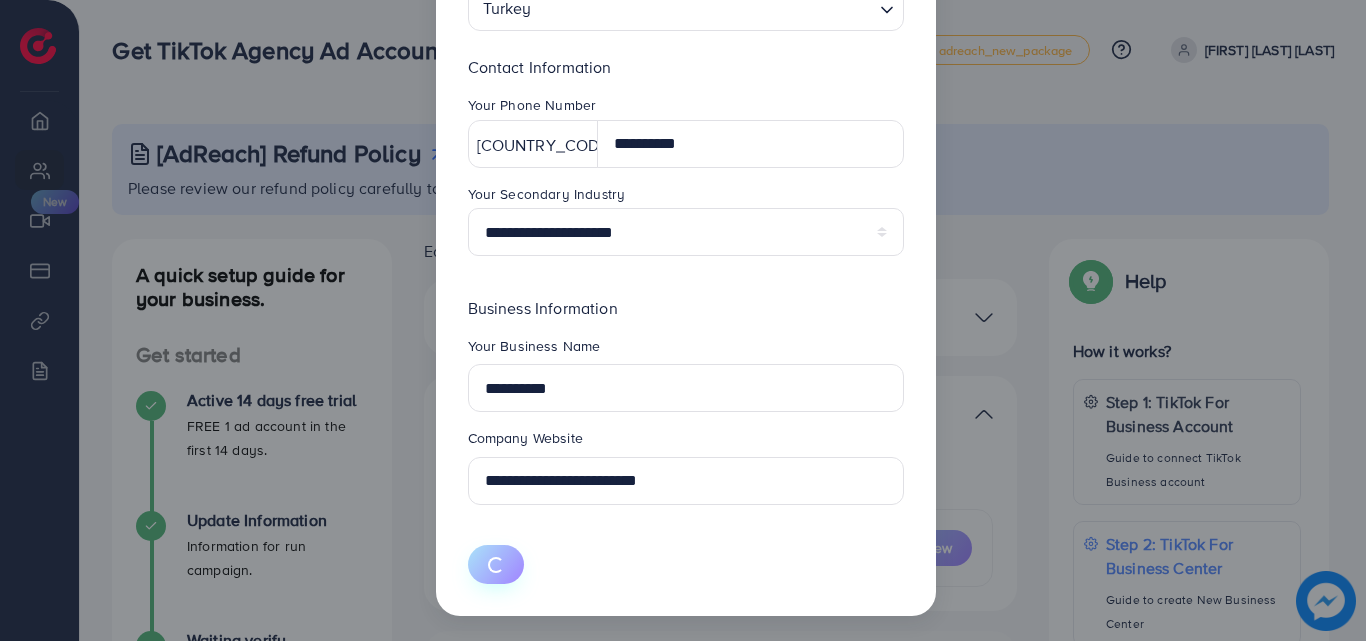 type 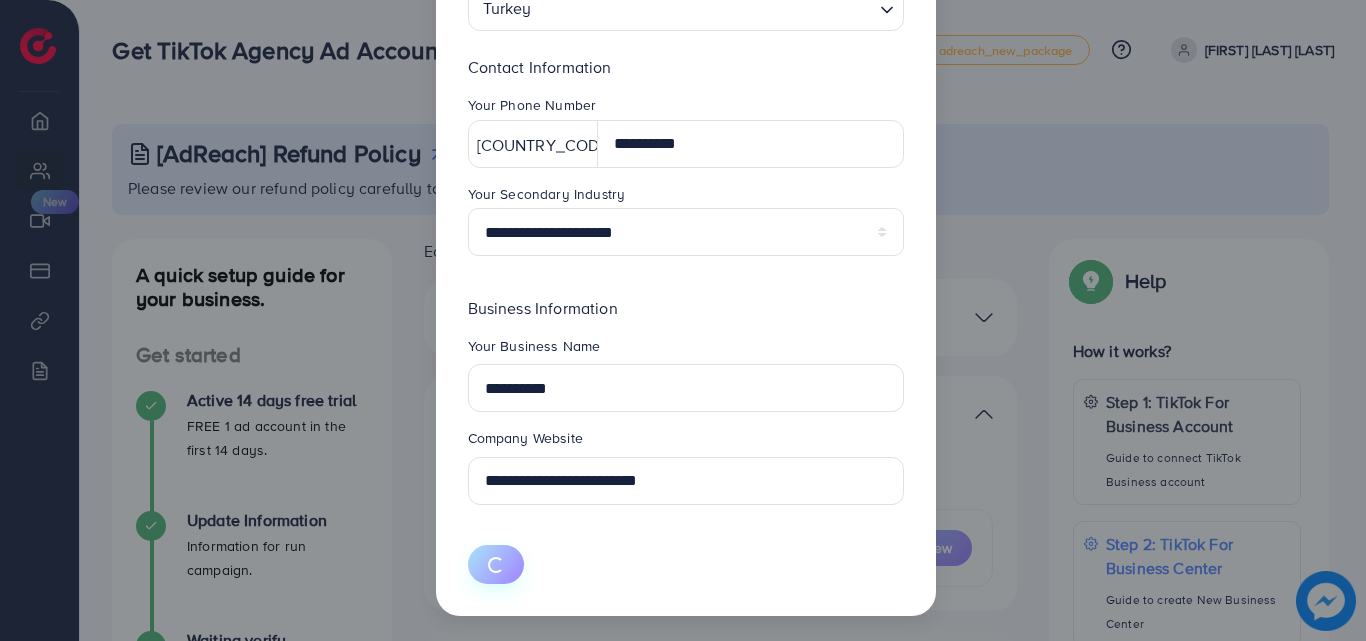 type 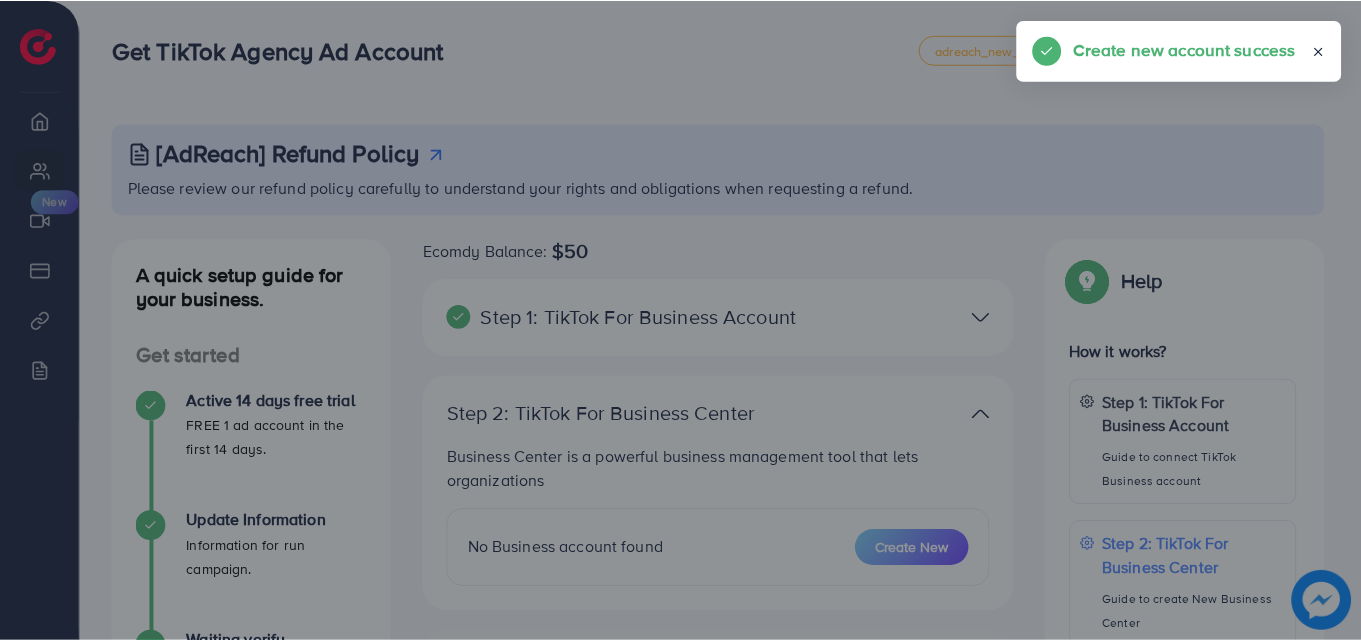 scroll, scrollTop: 197, scrollLeft: 0, axis: vertical 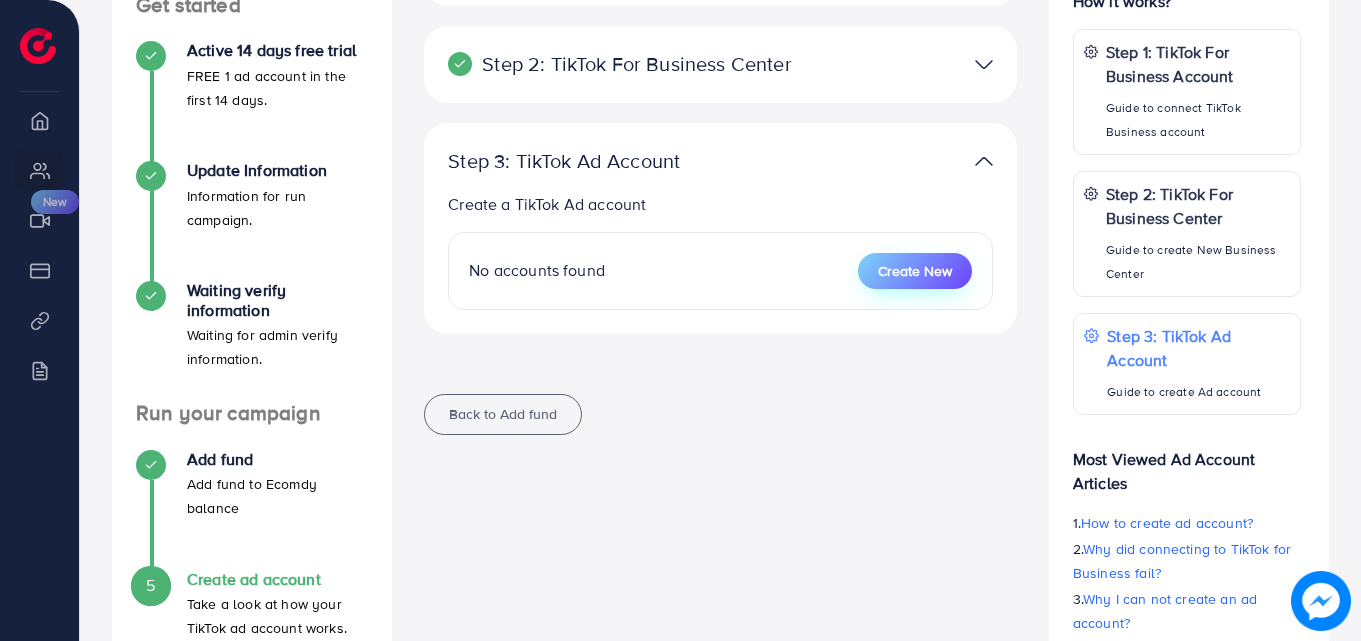click on "Create New" at bounding box center [915, 271] 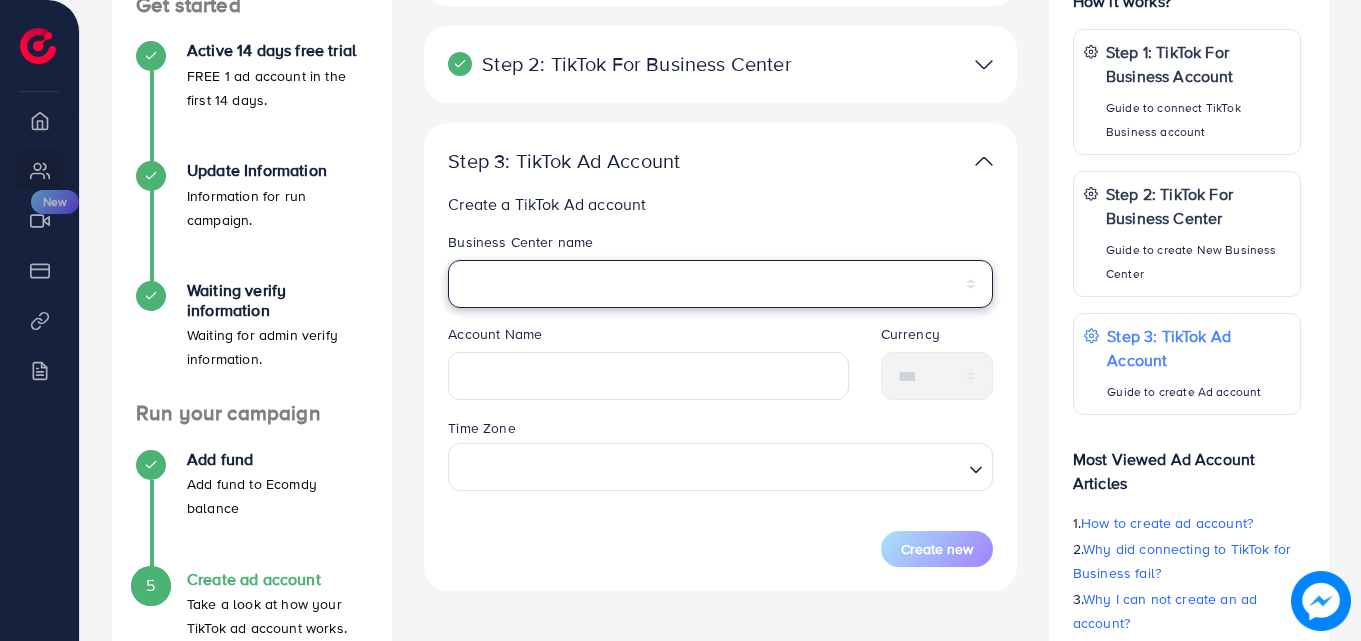 click on "**********" at bounding box center [720, 284] 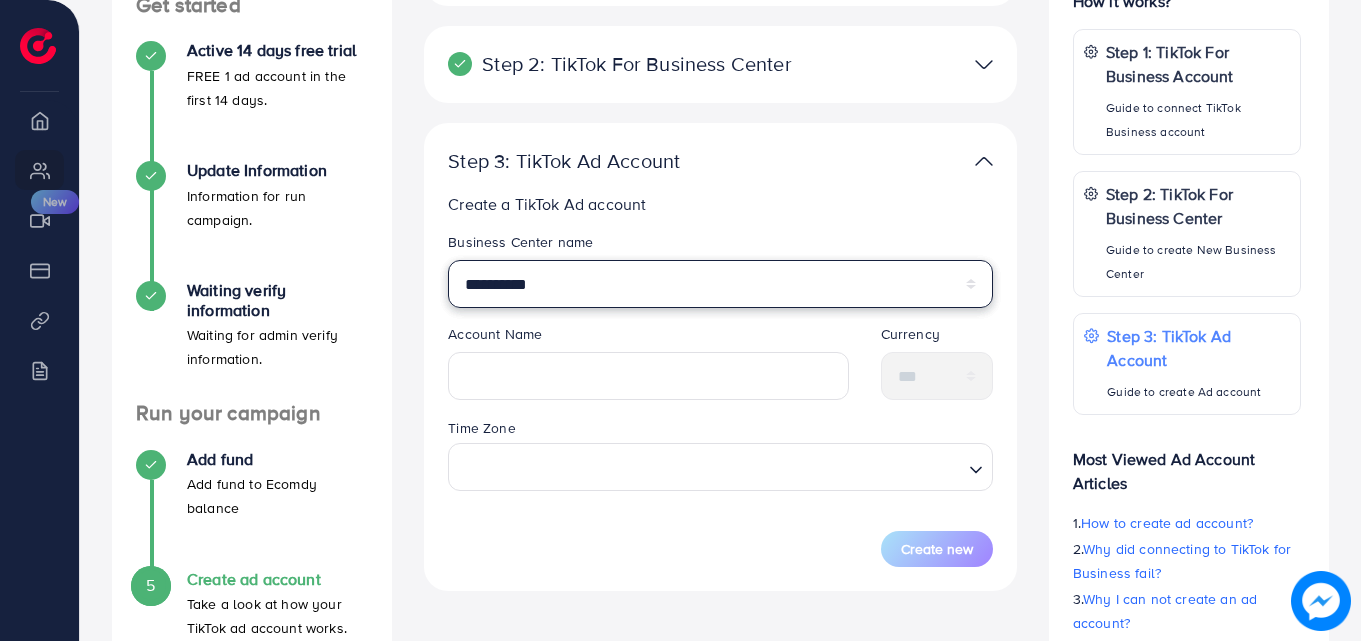 click on "**********" at bounding box center (720, 284) 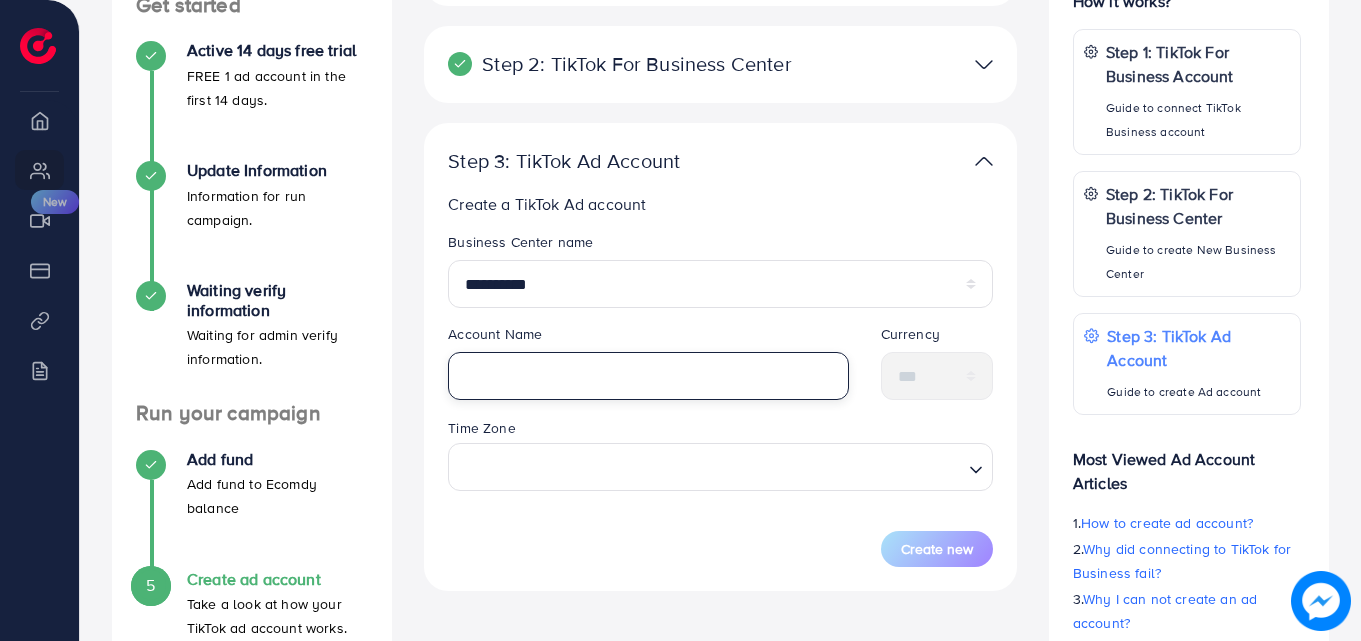 click at bounding box center (648, 376) 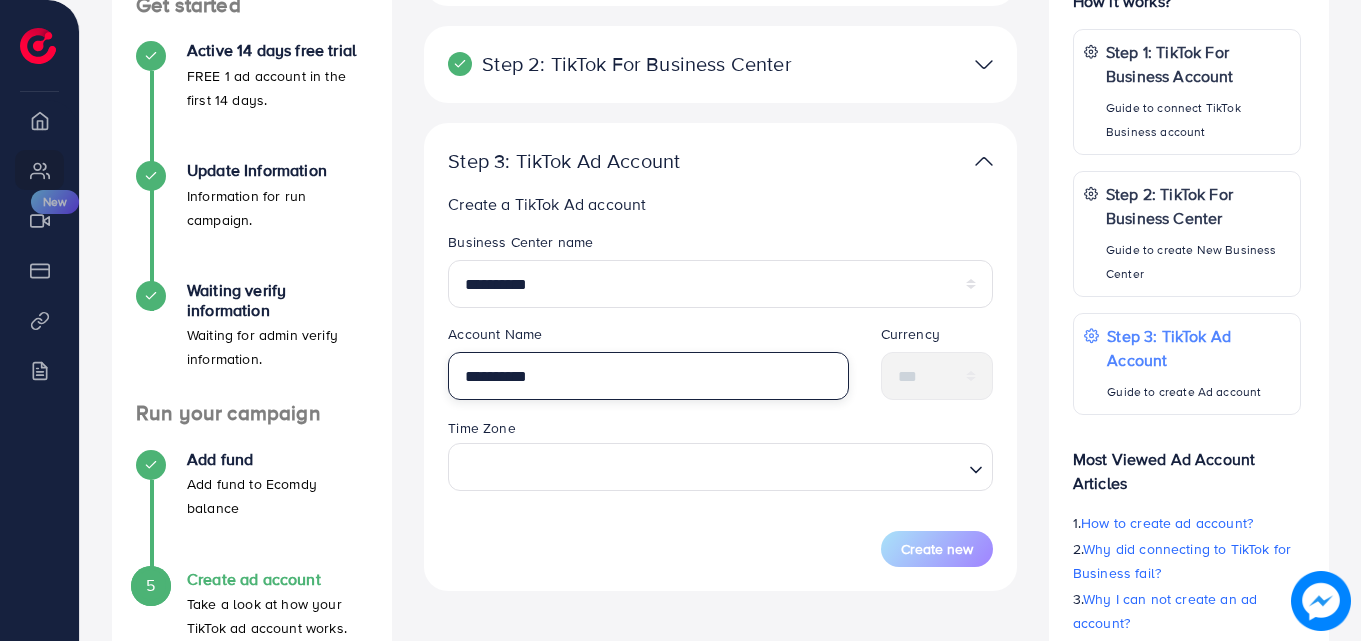 type on "**********" 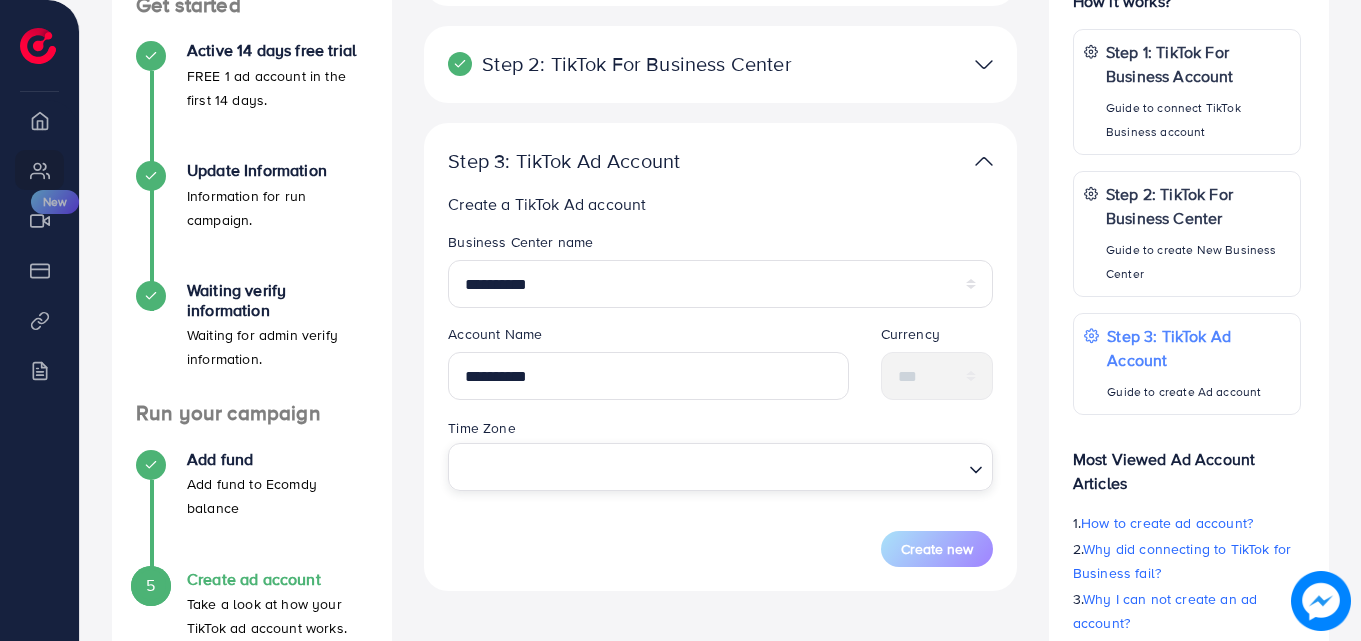 click at bounding box center (709, 466) 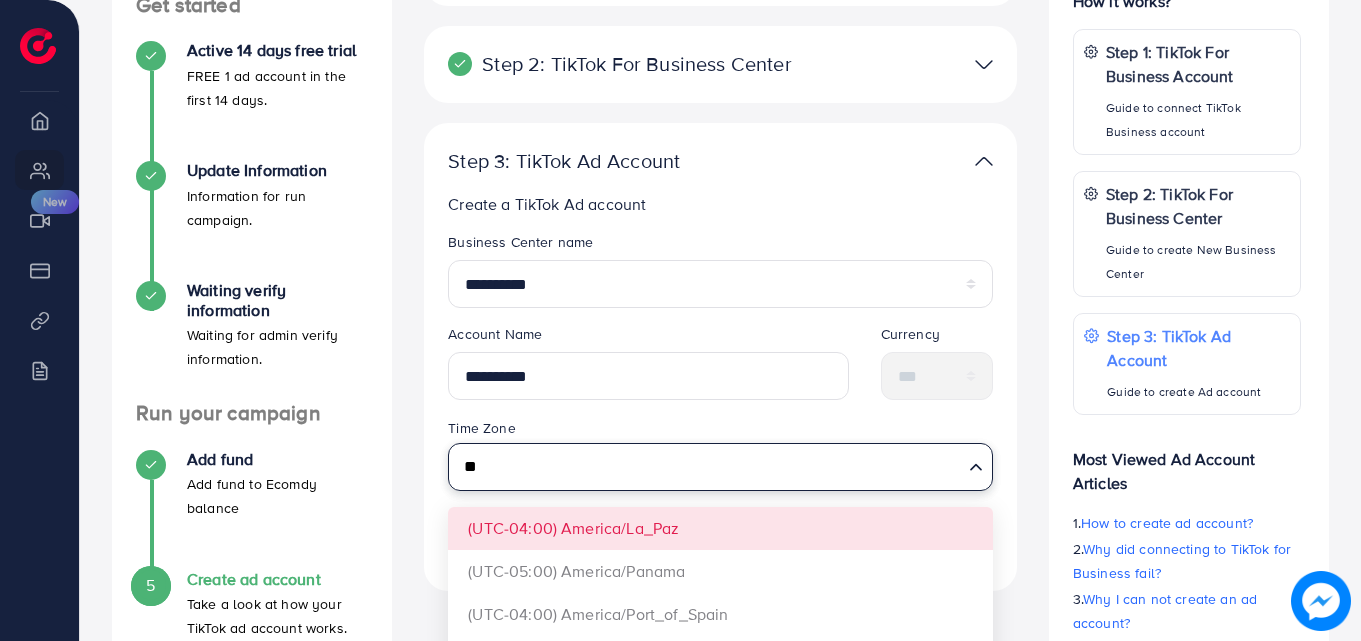 type on "*" 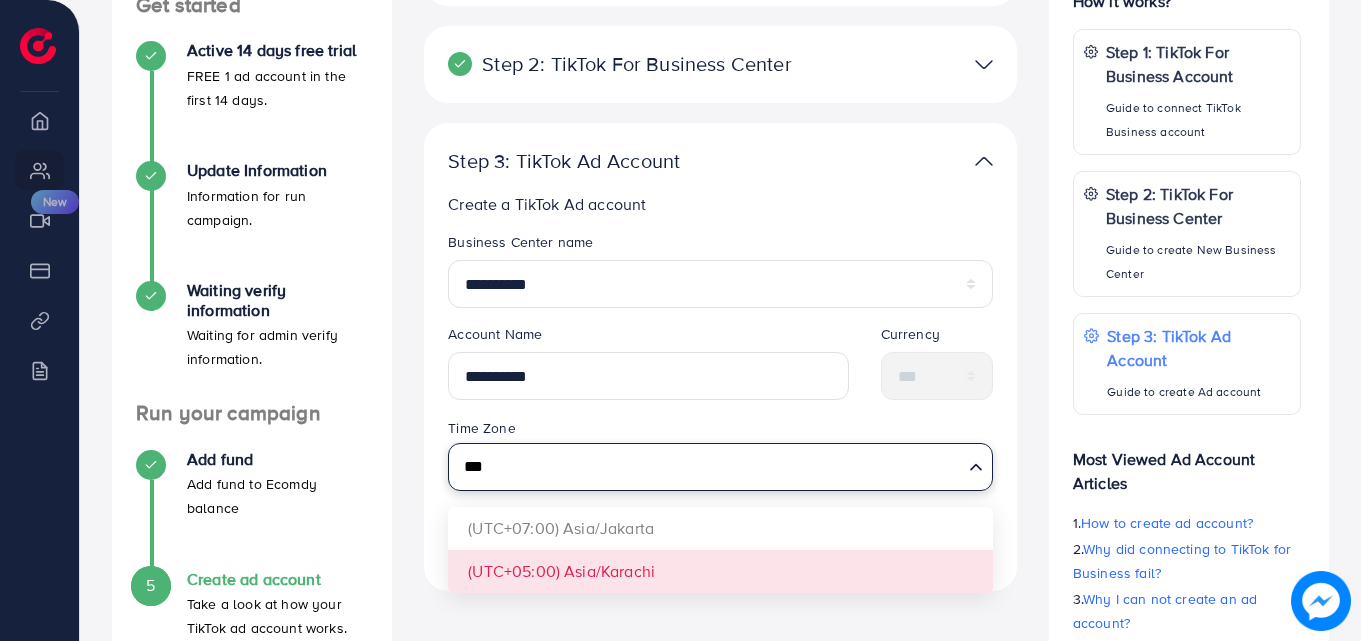 type on "***" 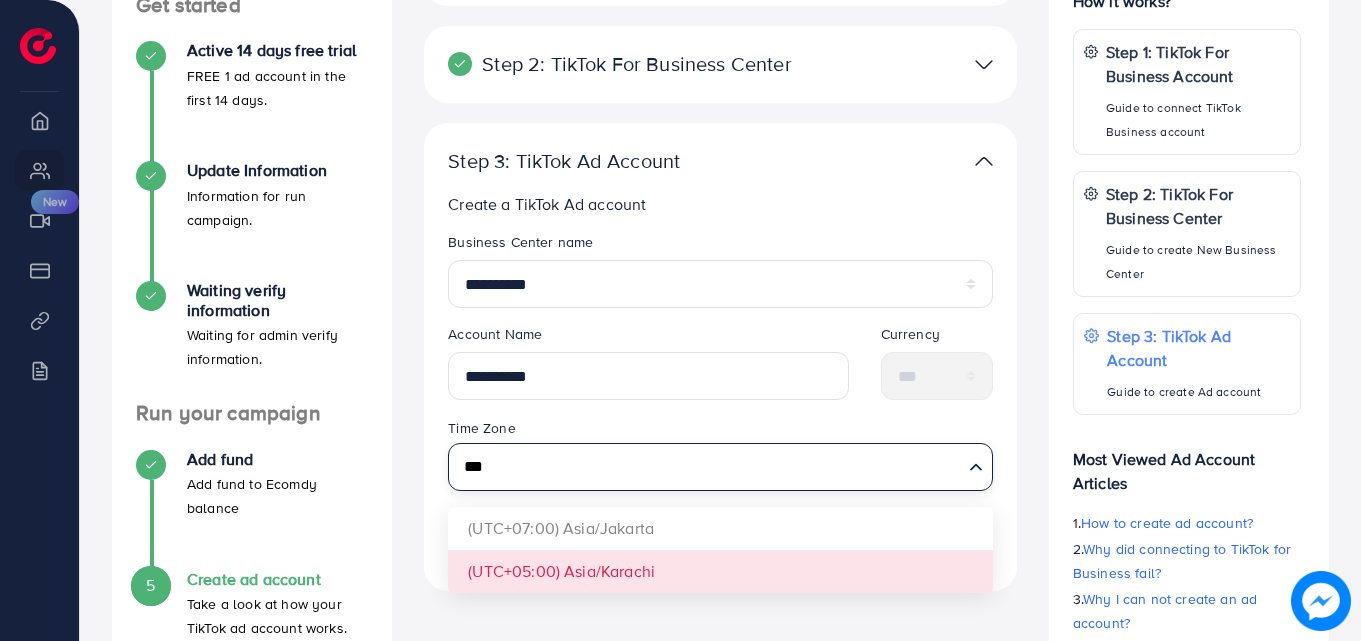 type 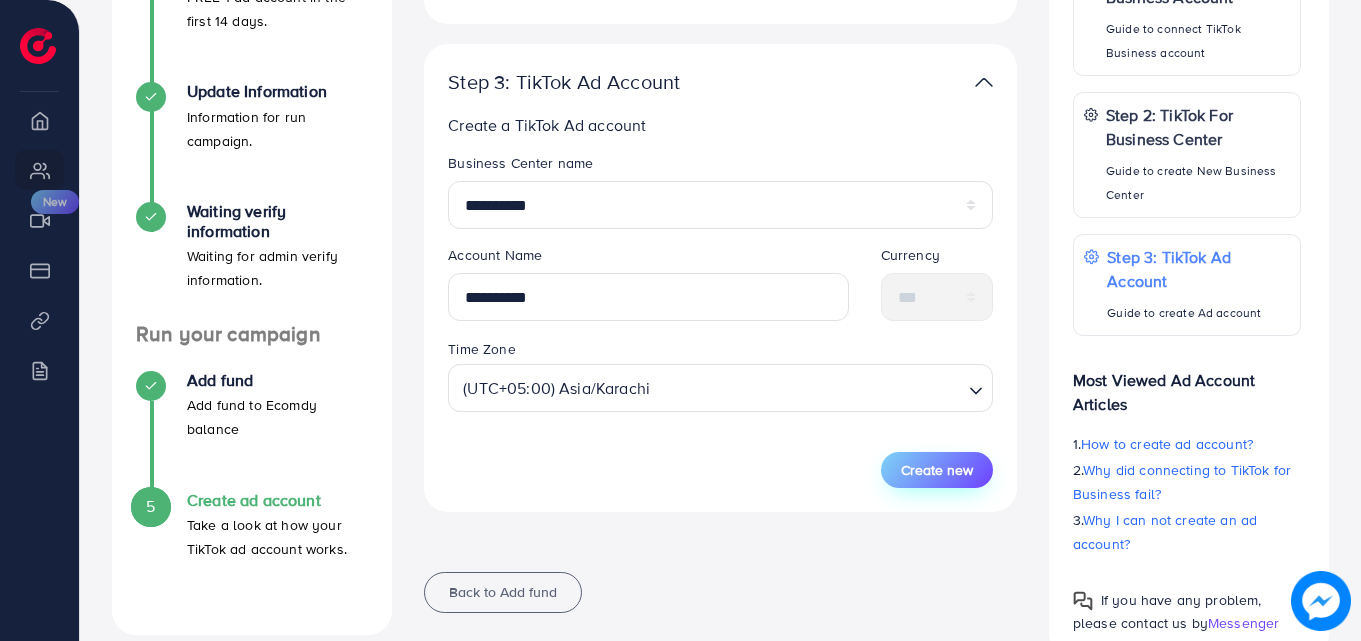scroll, scrollTop: 478, scrollLeft: 0, axis: vertical 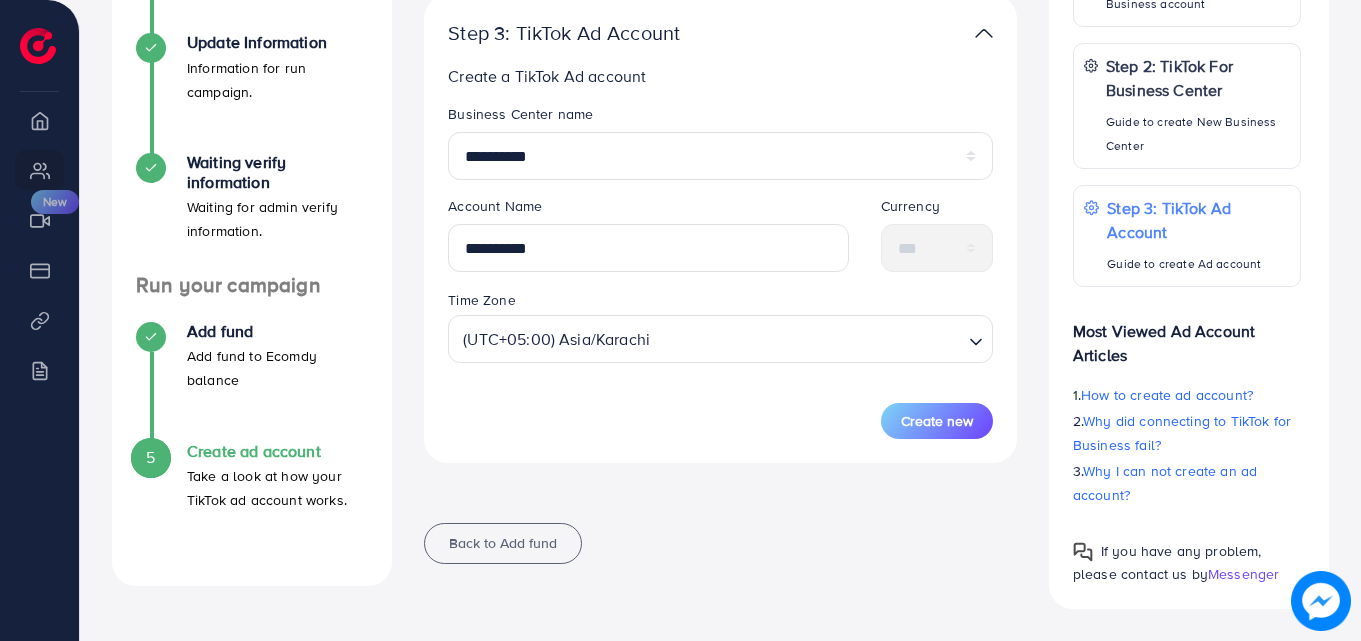 click on "Back to Add fund" at bounding box center (720, 543) 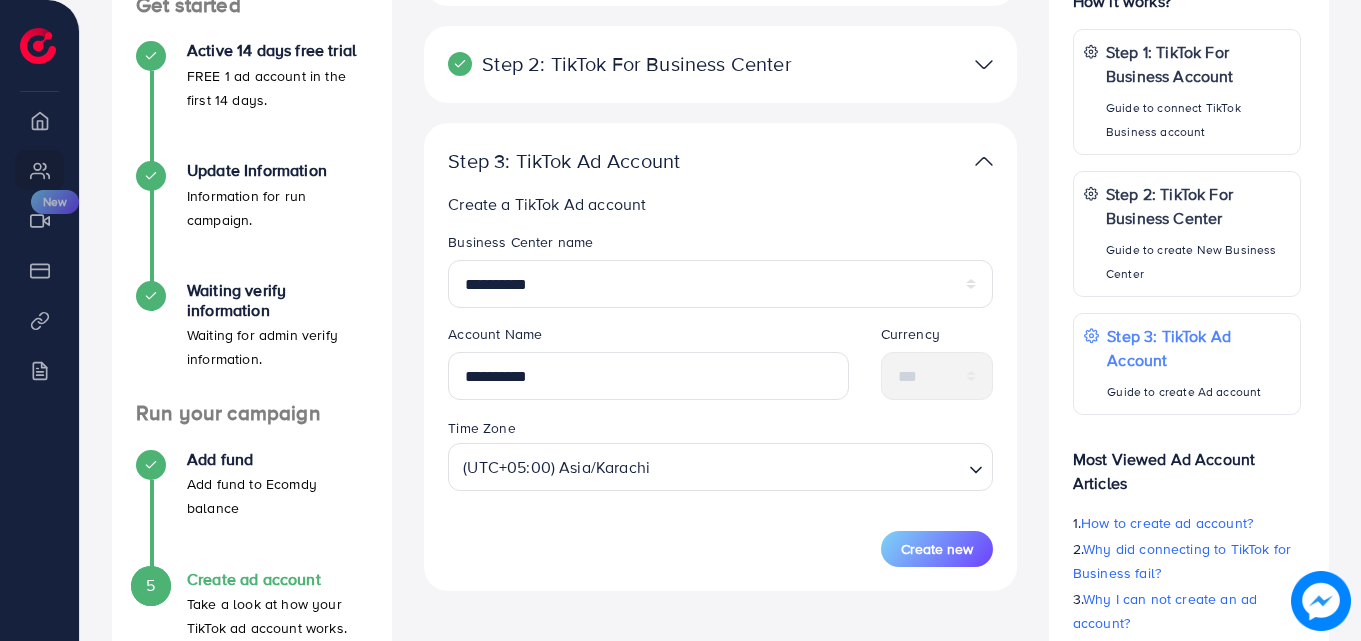 scroll, scrollTop: 478, scrollLeft: 0, axis: vertical 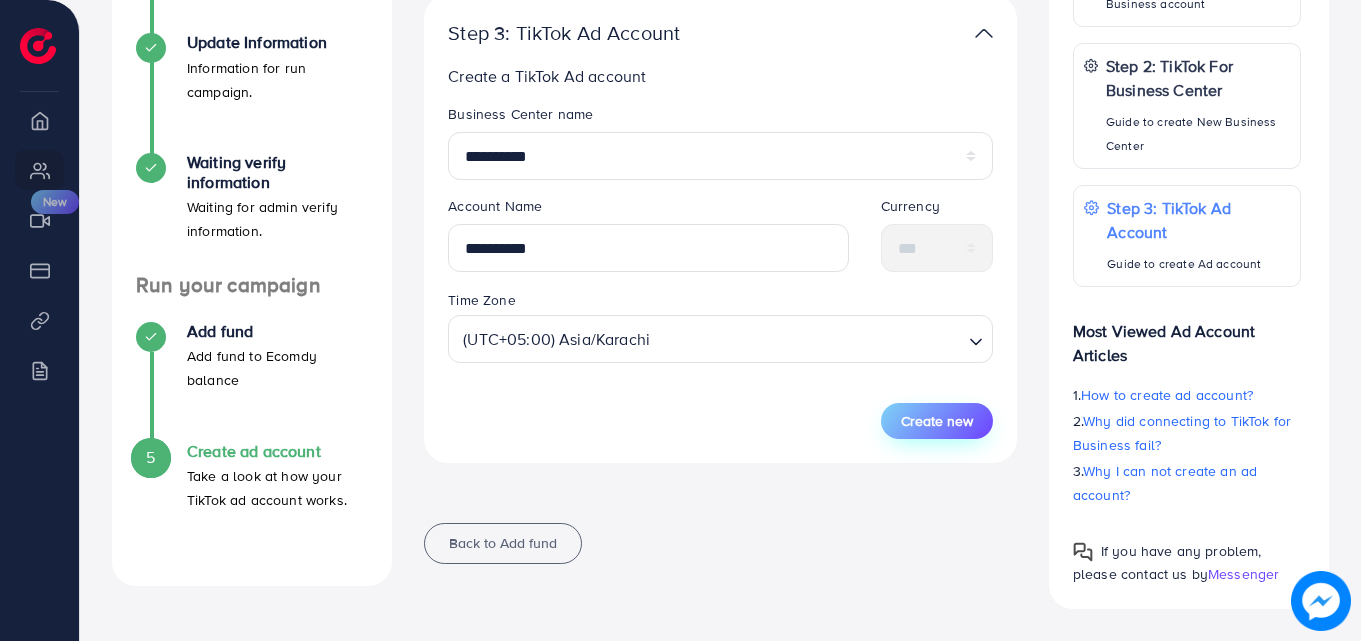 click on "Create new" at bounding box center [937, 421] 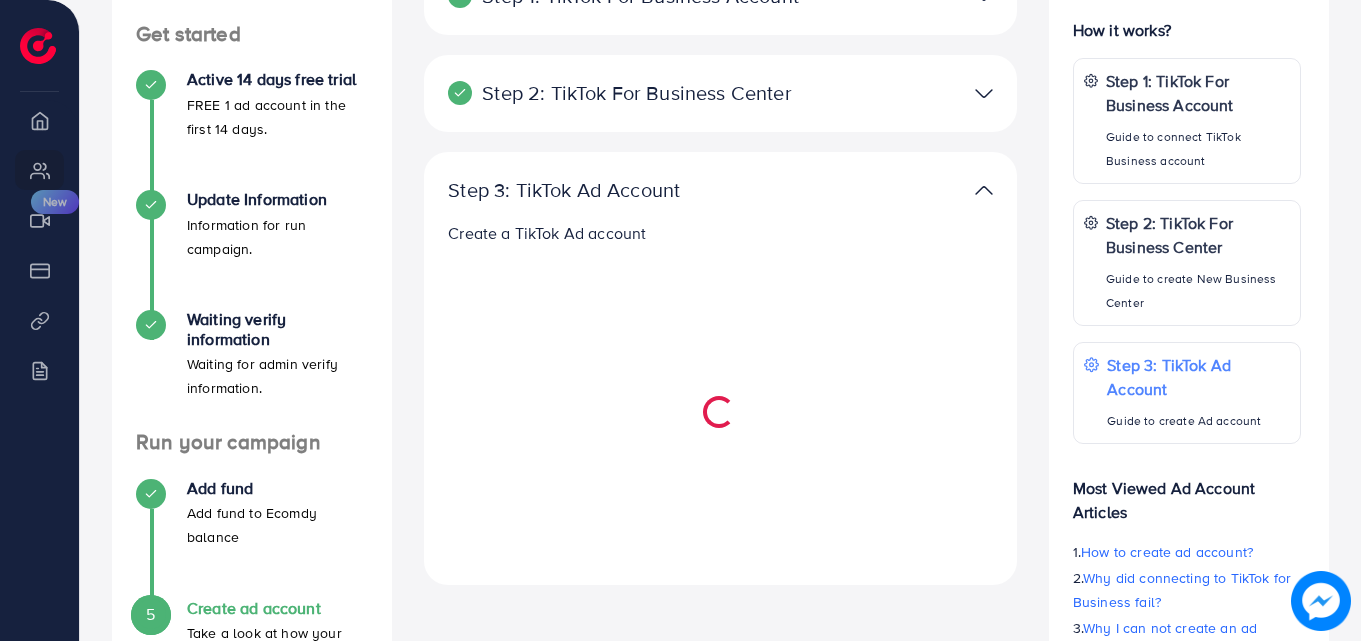 scroll, scrollTop: 324, scrollLeft: 0, axis: vertical 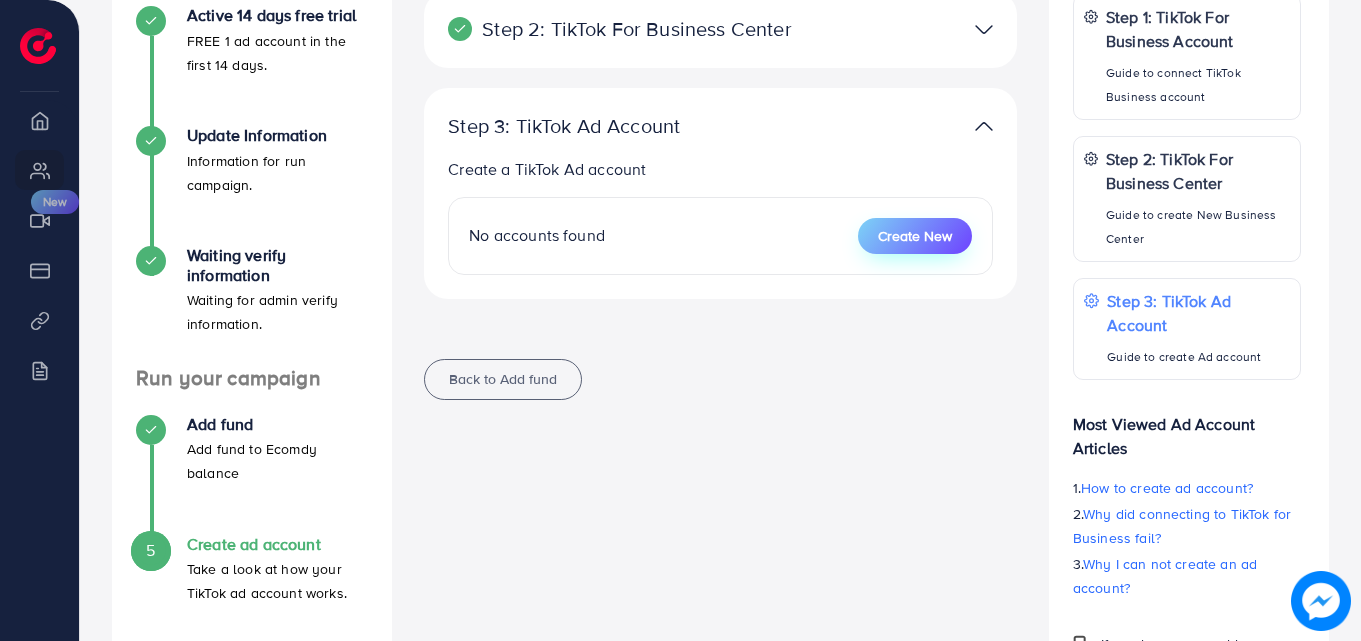 click on "Create New" at bounding box center (915, 236) 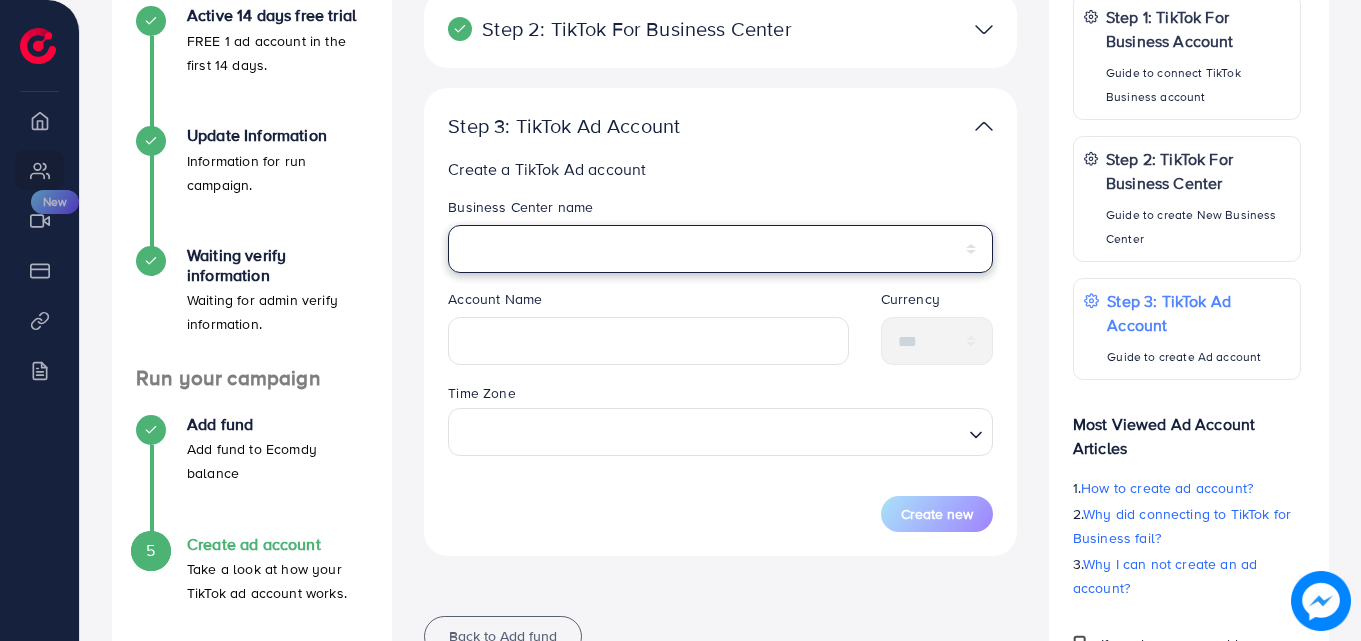 click on "**********" at bounding box center (720, 249) 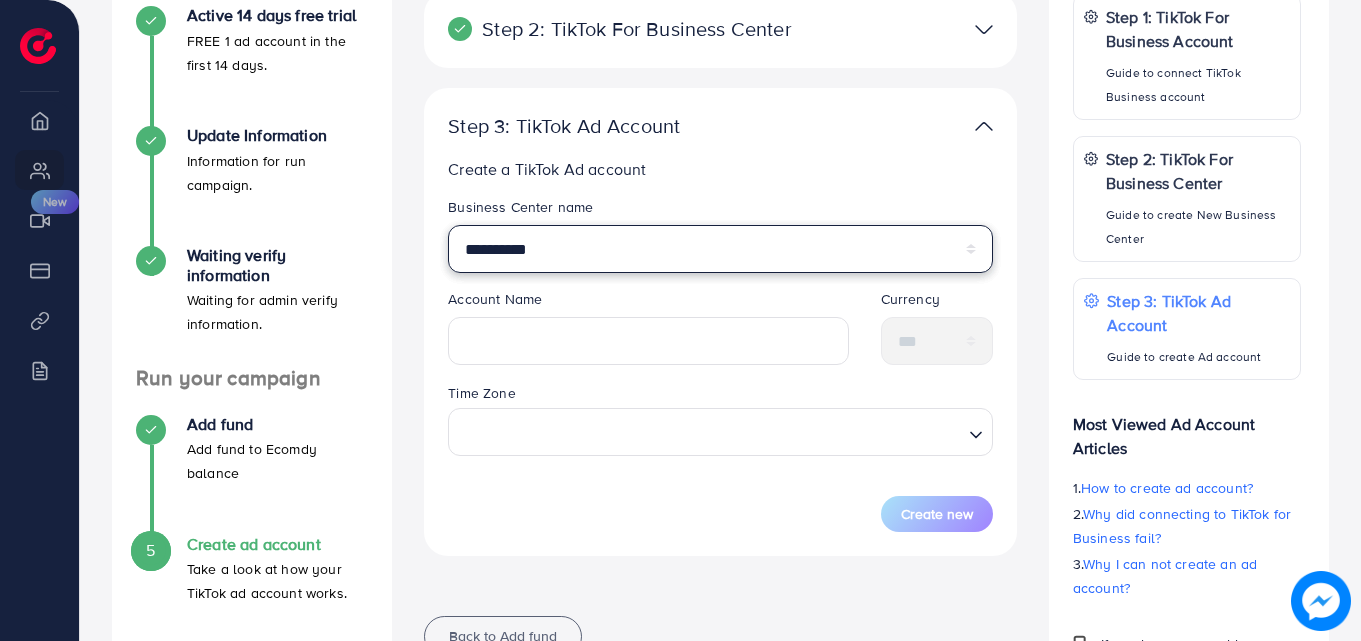 click on "**********" at bounding box center [720, 249] 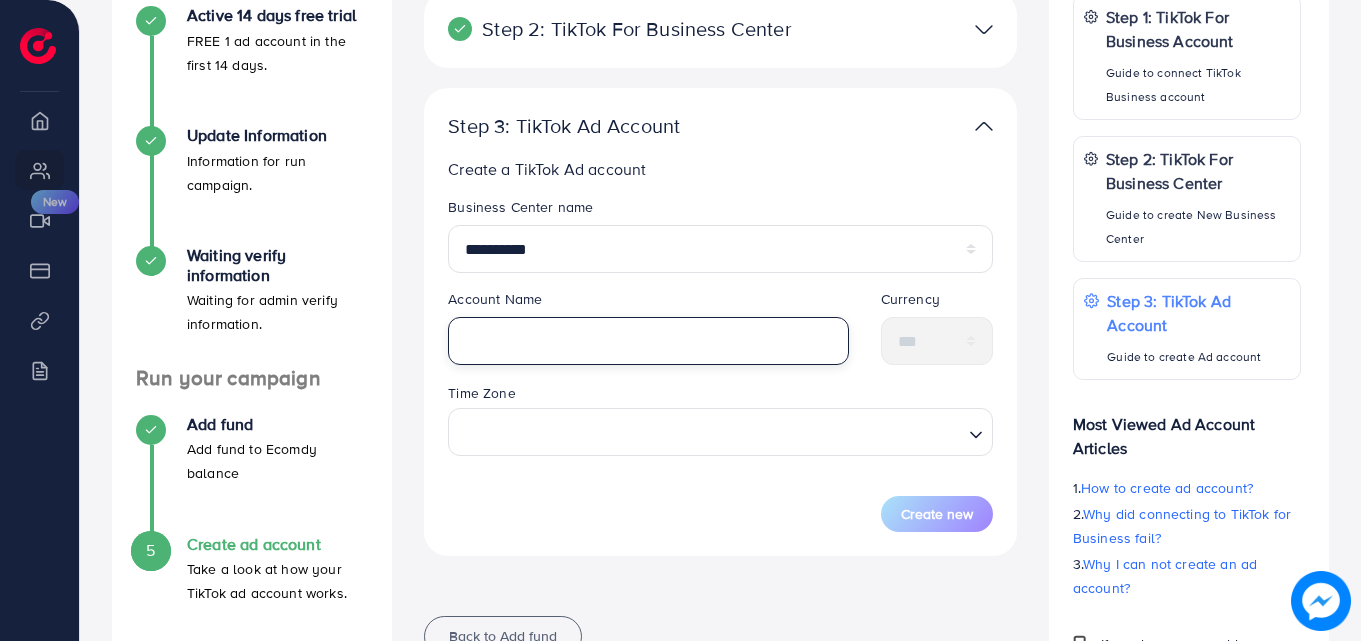 click at bounding box center (648, 341) 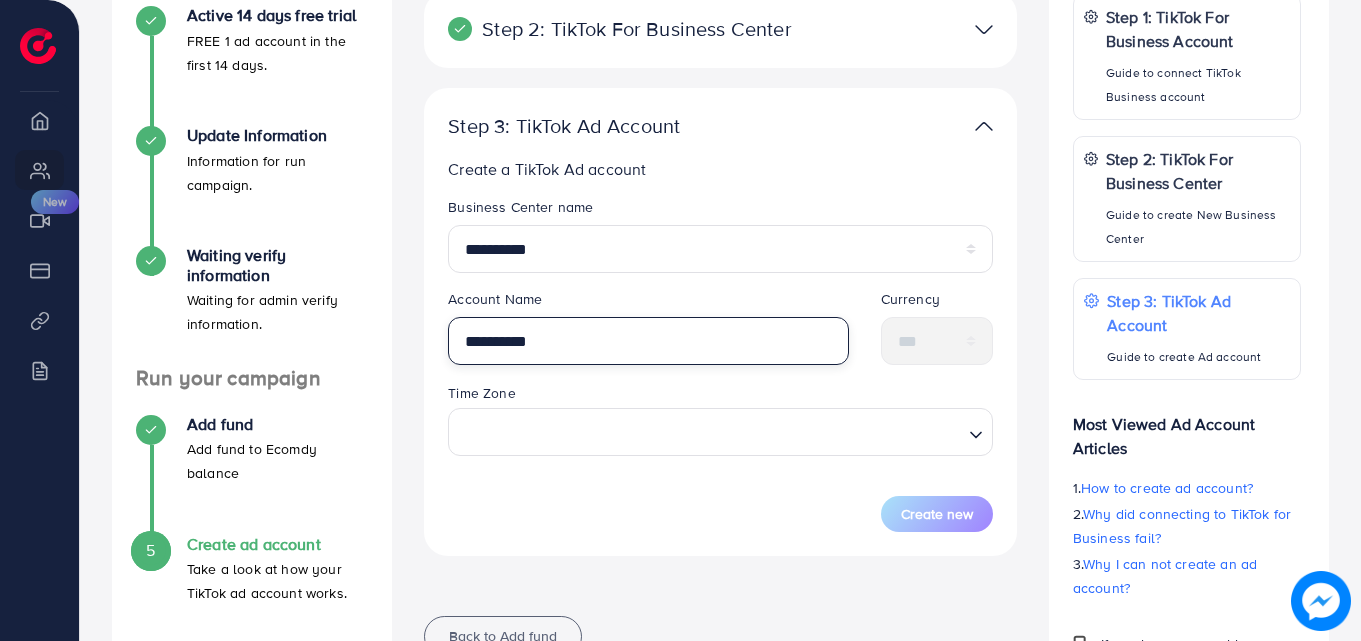 type on "**********" 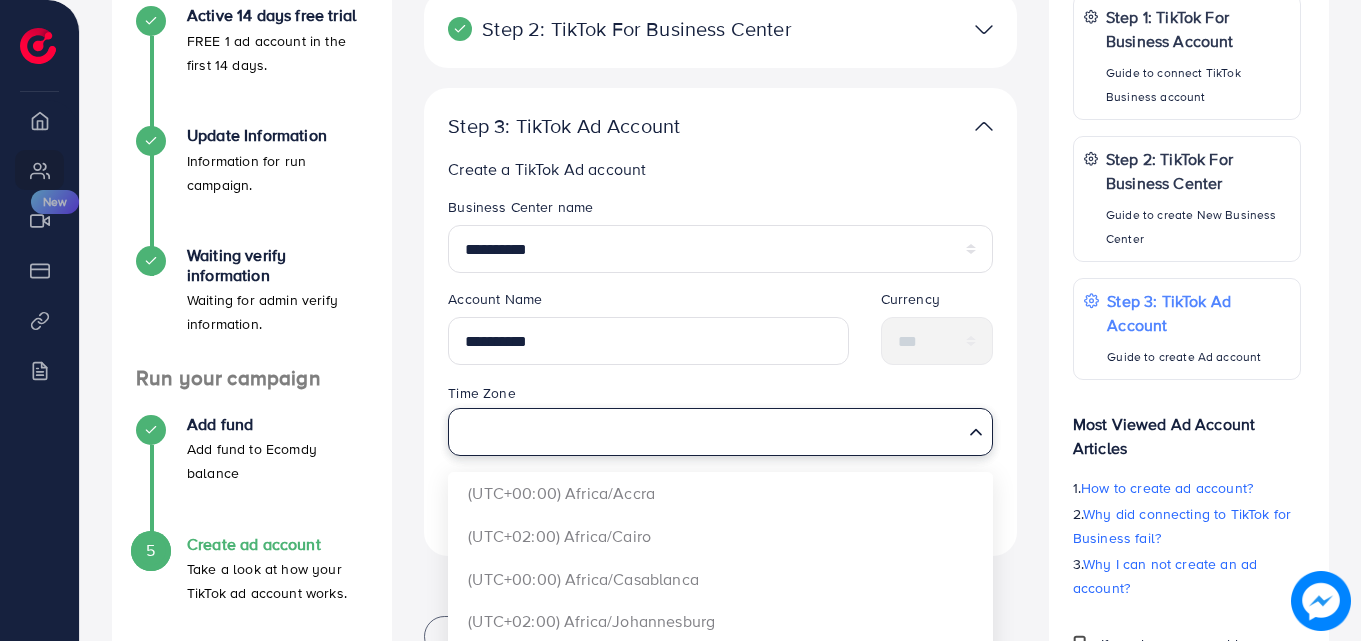 click at bounding box center (709, 431) 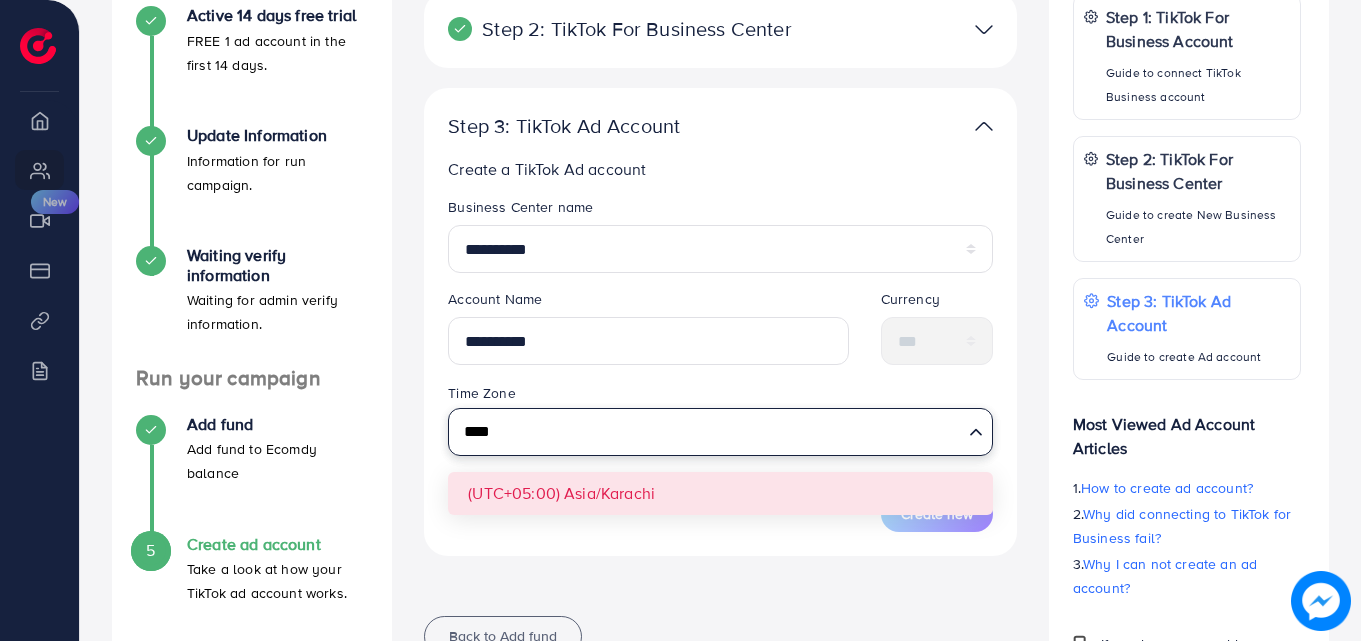 type on "****" 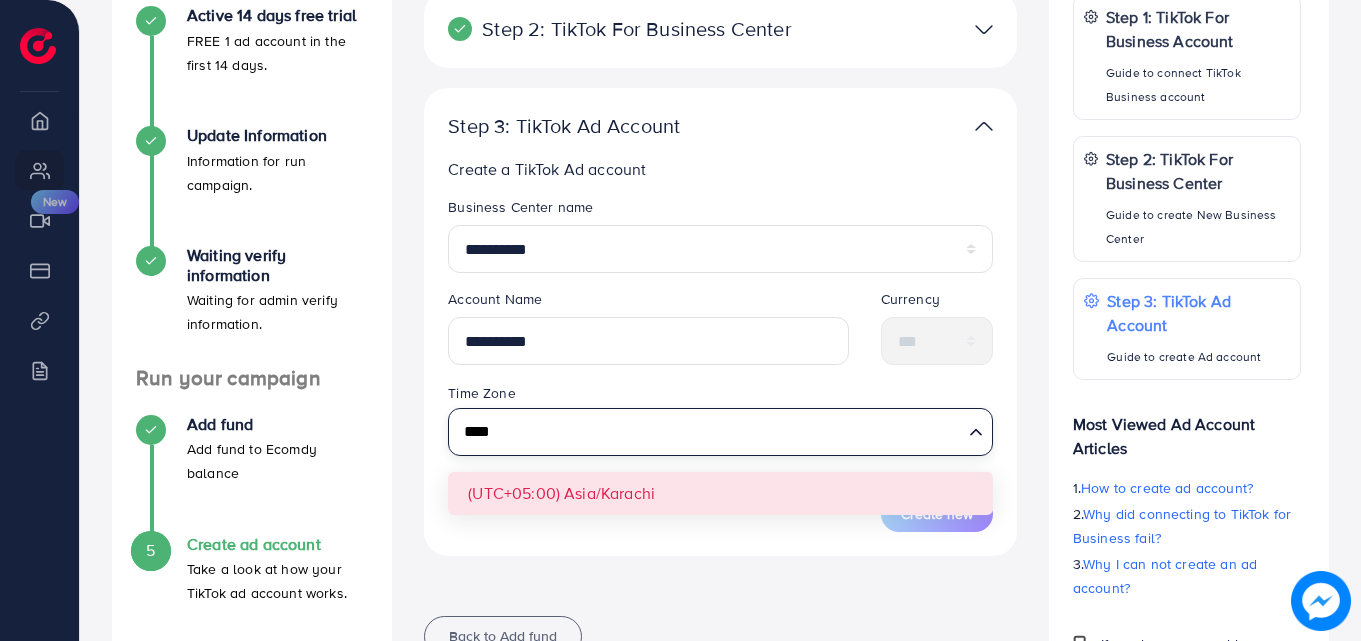 type 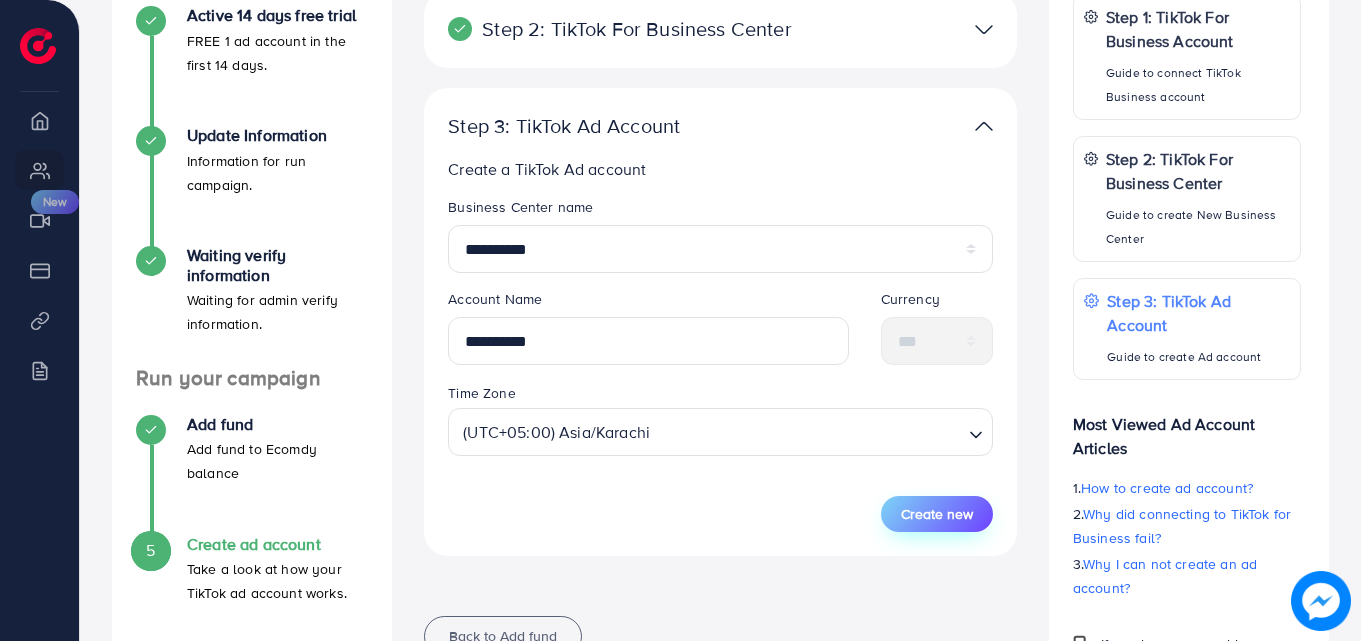 click on "Create new" at bounding box center (937, 514) 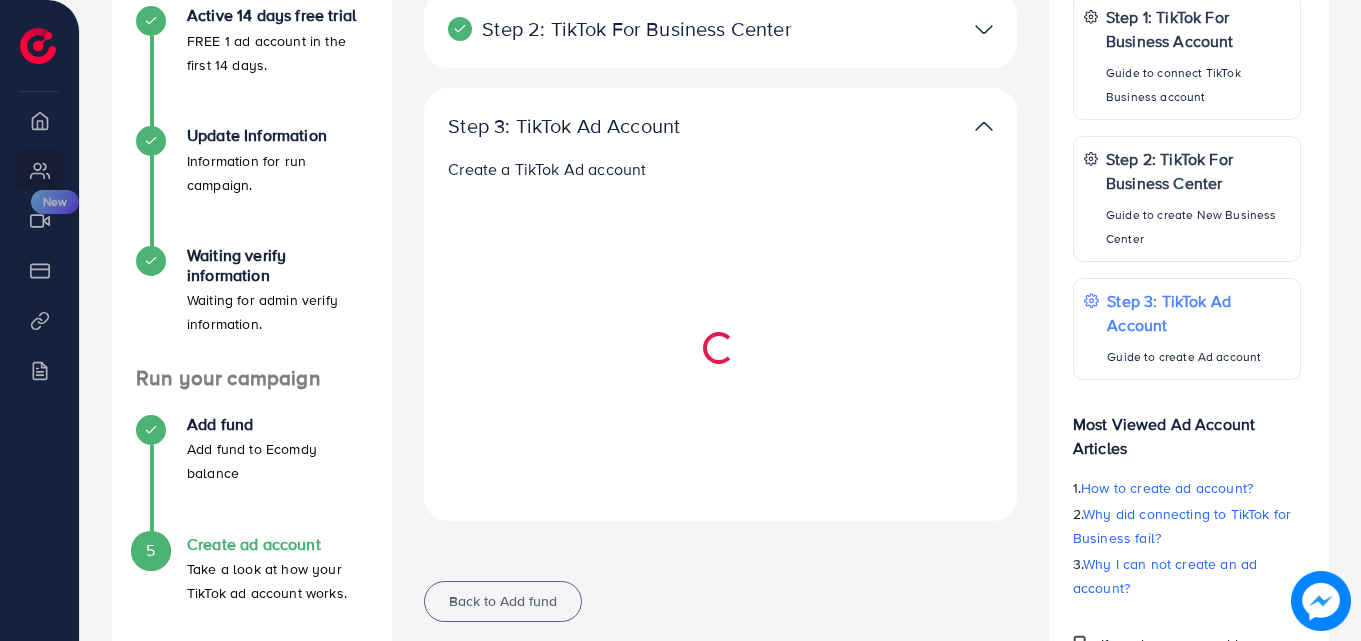 select 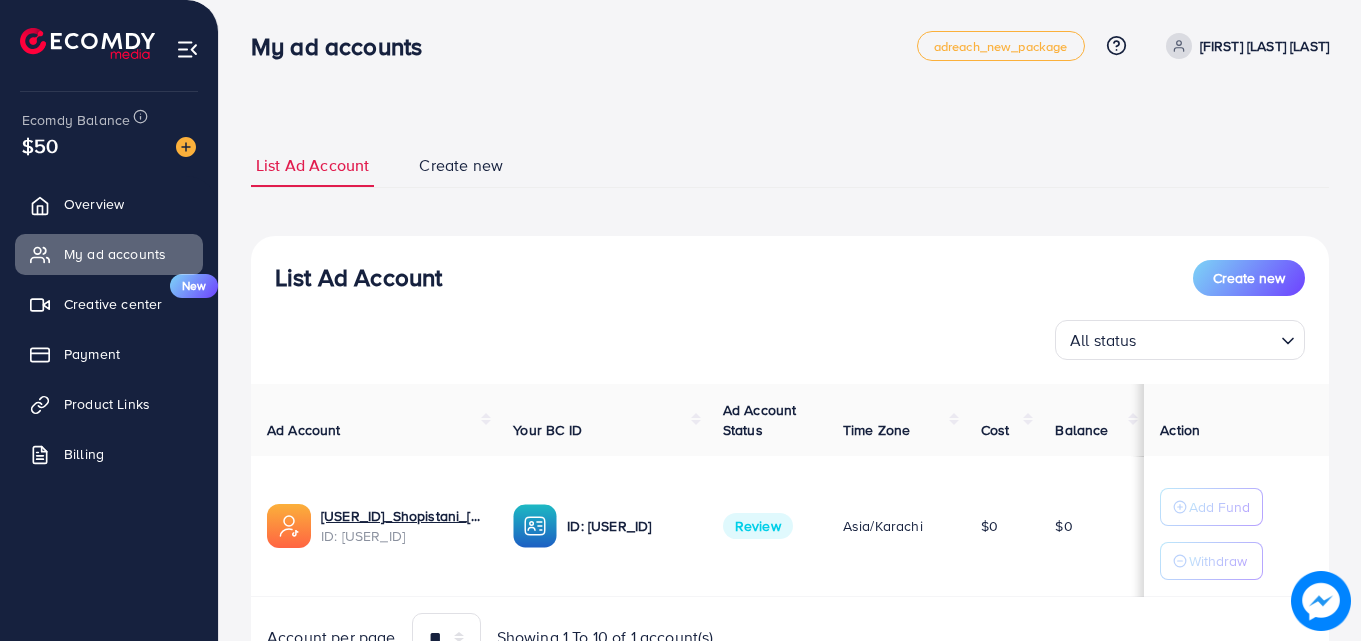 scroll, scrollTop: 0, scrollLeft: 0, axis: both 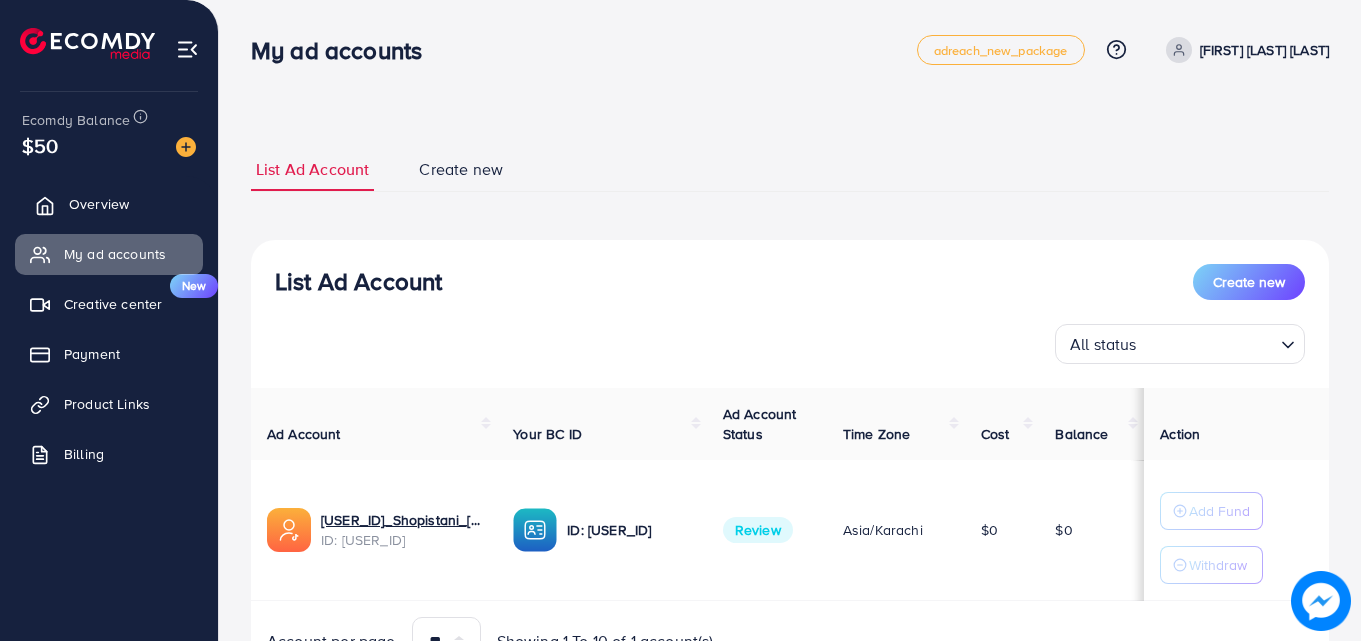 click on "Overview" at bounding box center [99, 204] 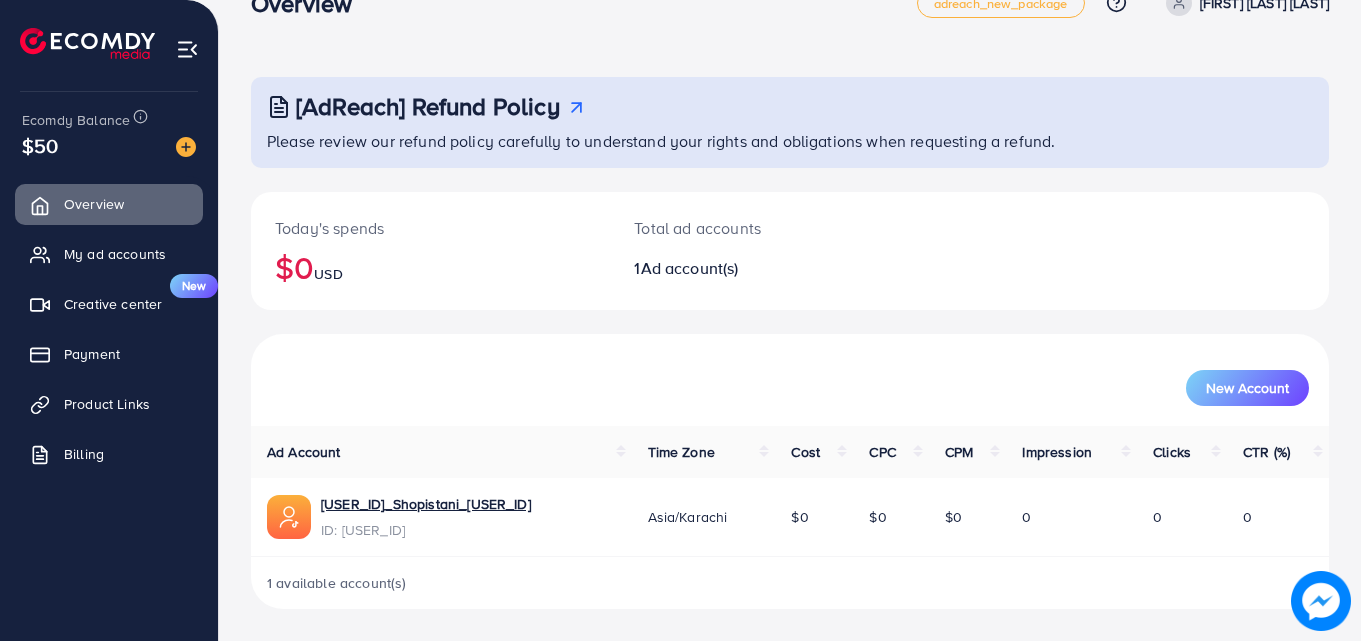 scroll, scrollTop: 0, scrollLeft: 0, axis: both 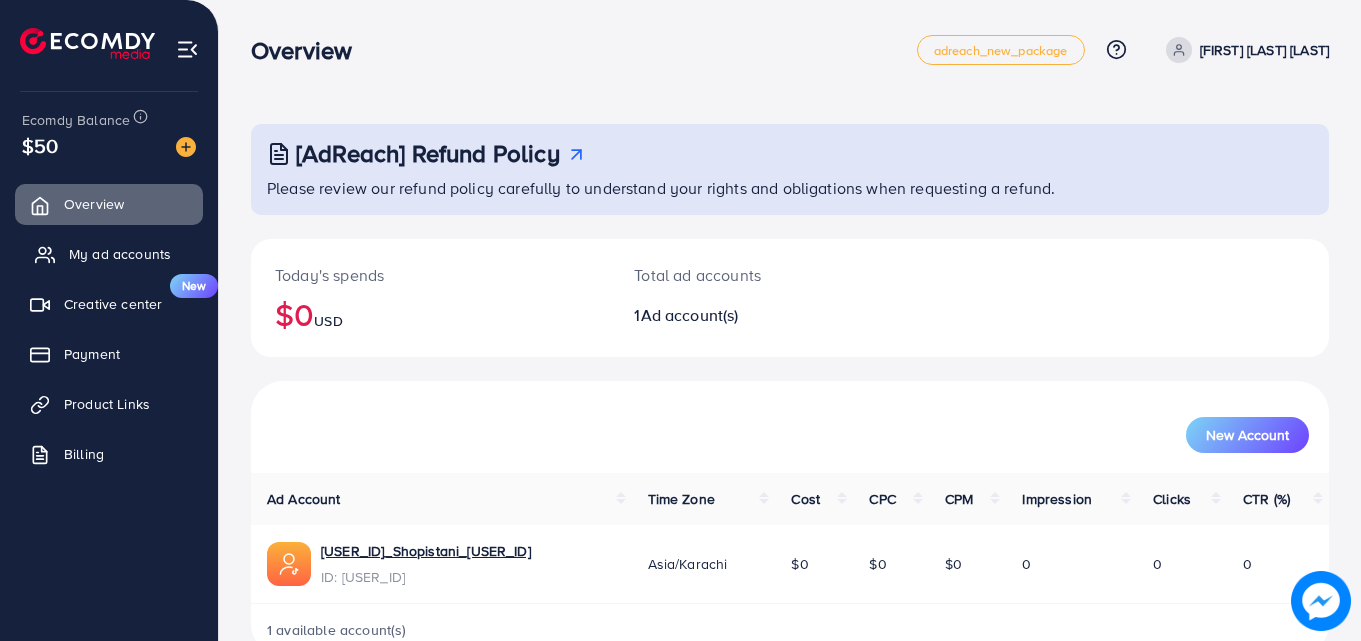 click on "My ad accounts" at bounding box center [120, 254] 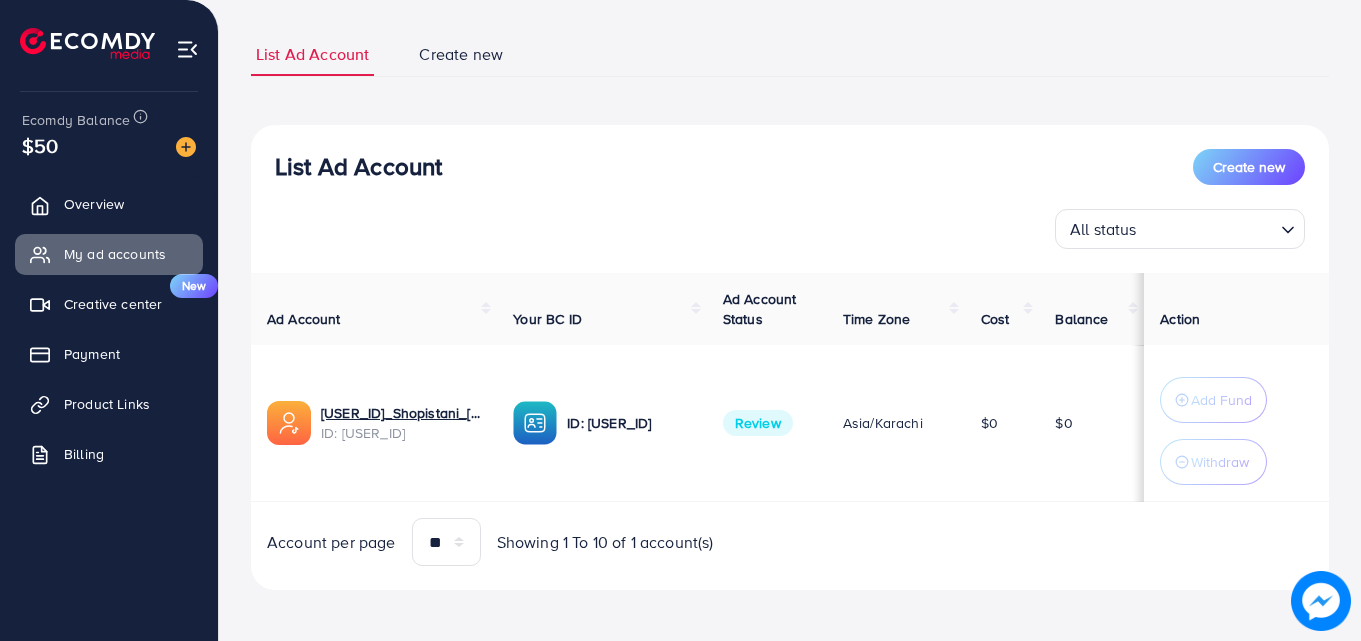 scroll, scrollTop: 0, scrollLeft: 0, axis: both 